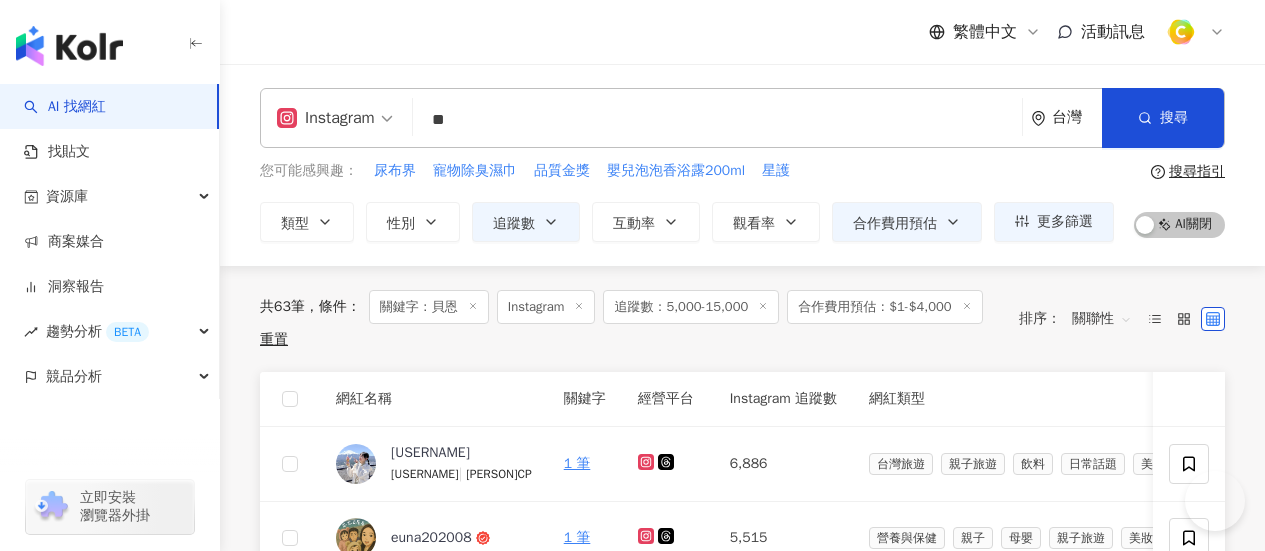 scroll, scrollTop: 0, scrollLeft: 0, axis: both 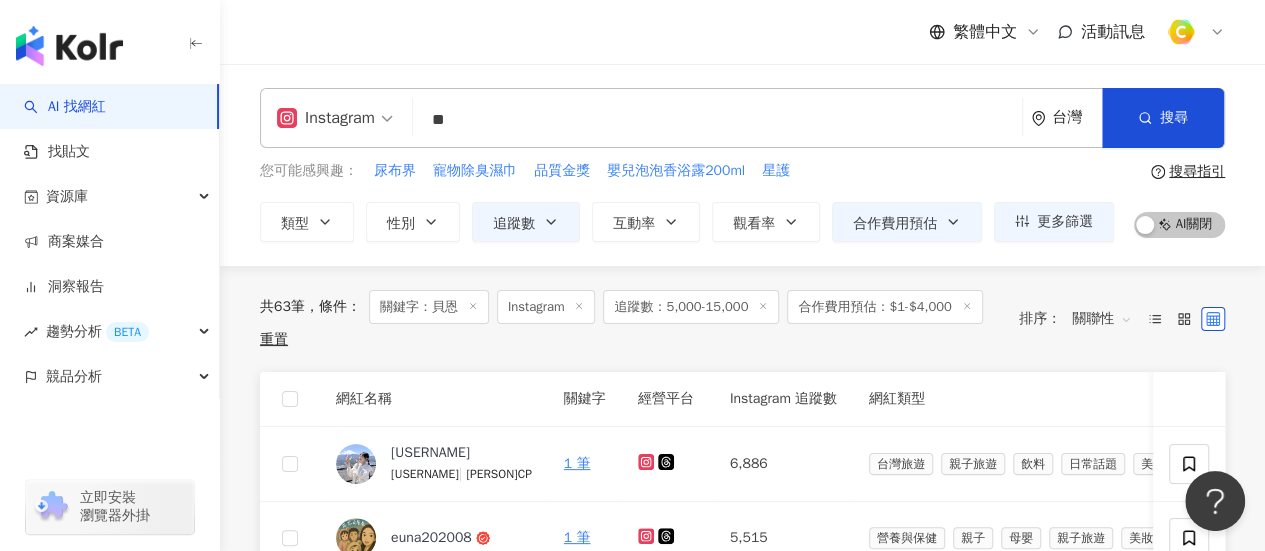 click on "Instagram ** 台灣 搜尋 loading keyword 搜尋名稱、敘述、貼文含有關鍵字 “ 貝恩 ” 的網紅" at bounding box center [742, 118] 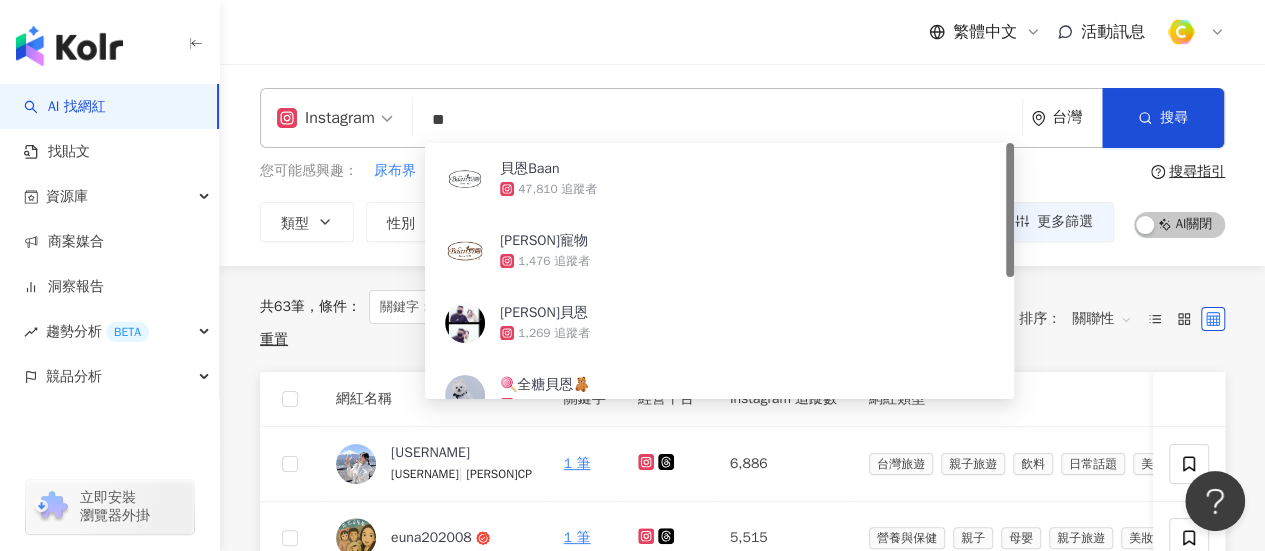 paste on "**********" 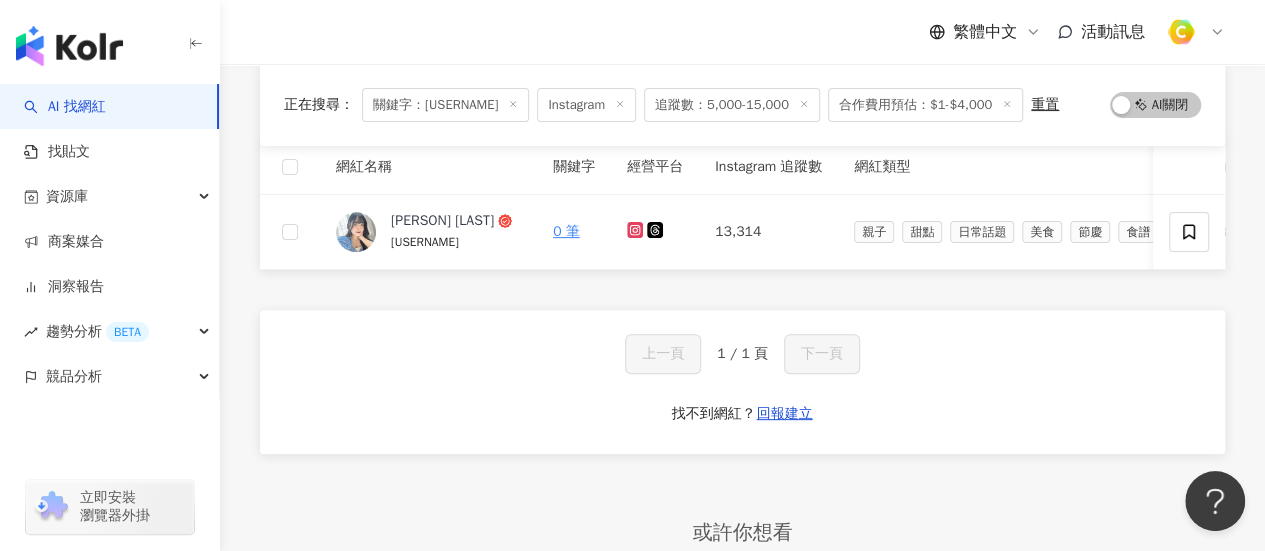 scroll, scrollTop: 0, scrollLeft: 0, axis: both 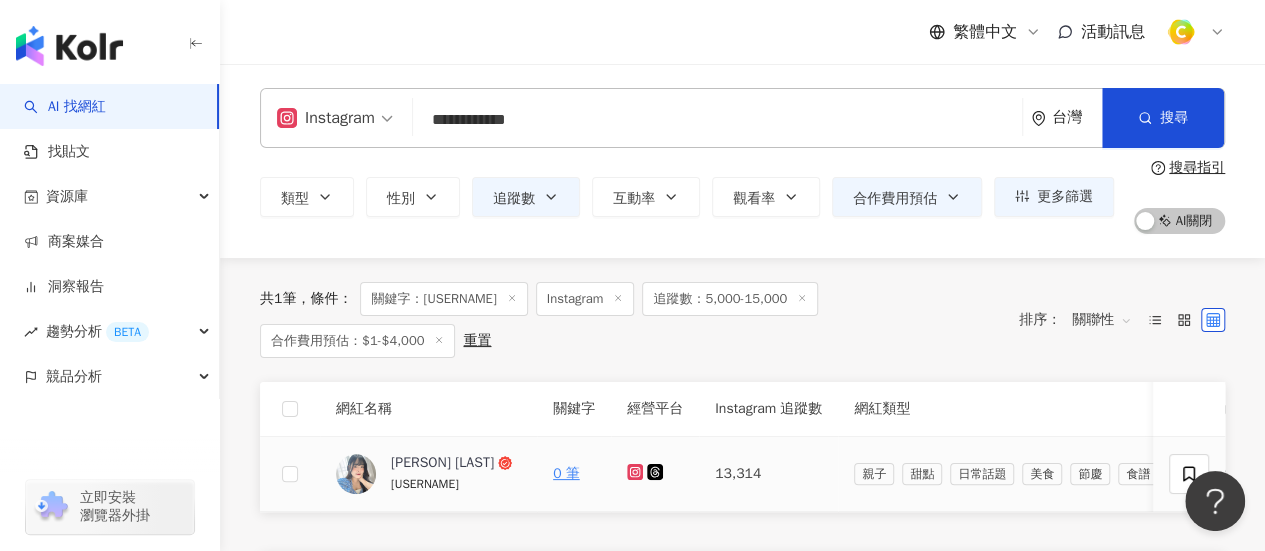 type on "**********" 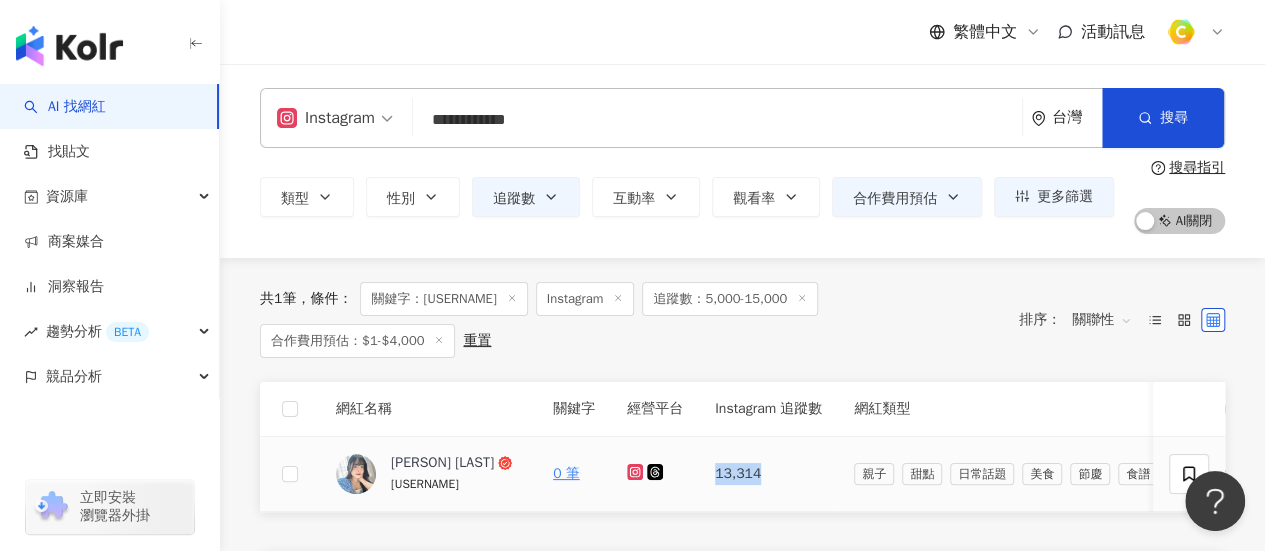 drag, startPoint x: 786, startPoint y: 472, endPoint x: 680, endPoint y: 464, distance: 106.30146 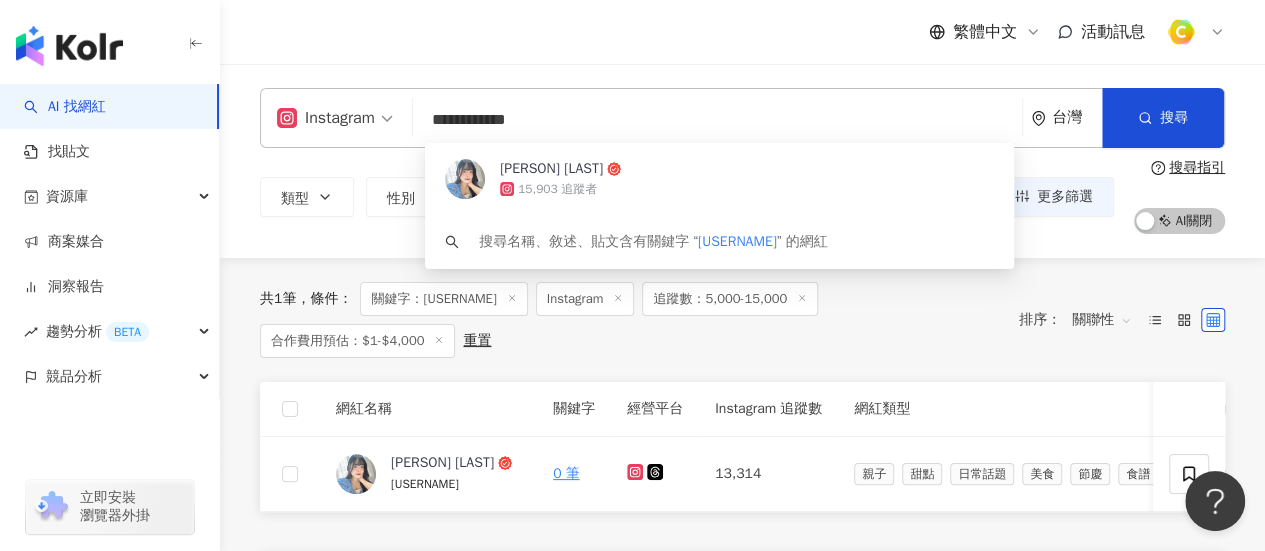 drag, startPoint x: 579, startPoint y: 123, endPoint x: 275, endPoint y: 129, distance: 304.0592 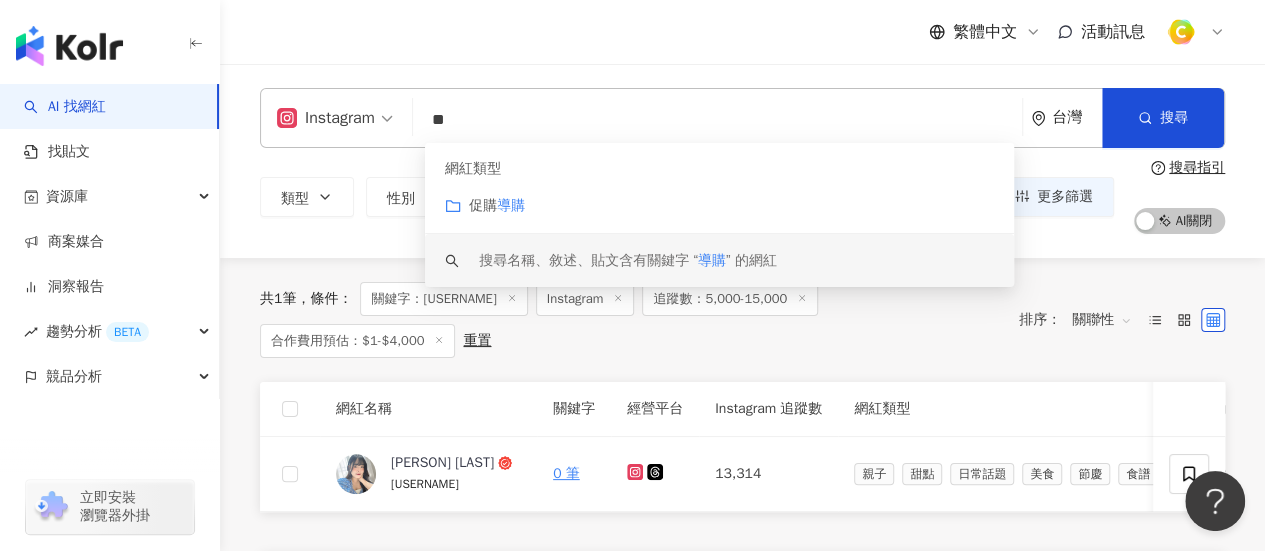 type on "**" 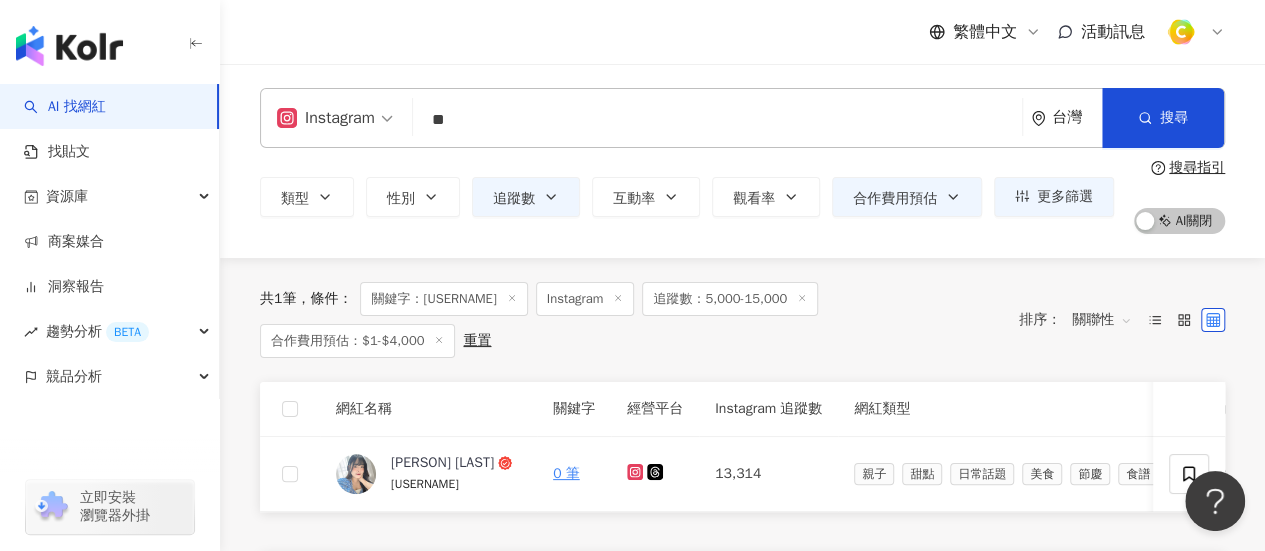 click 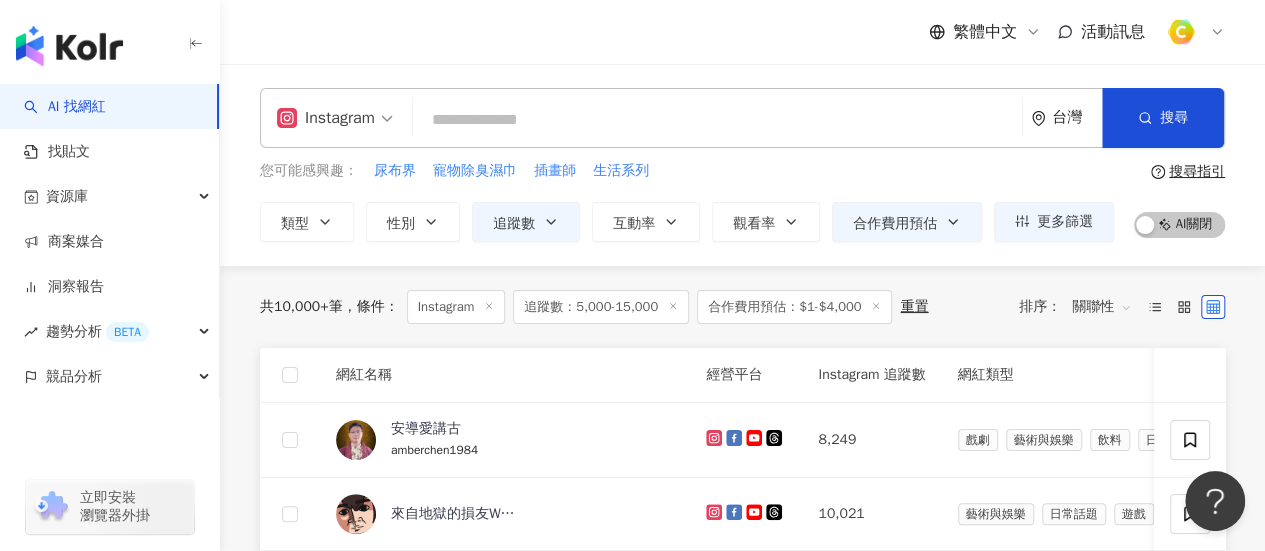 click at bounding box center (717, 120) 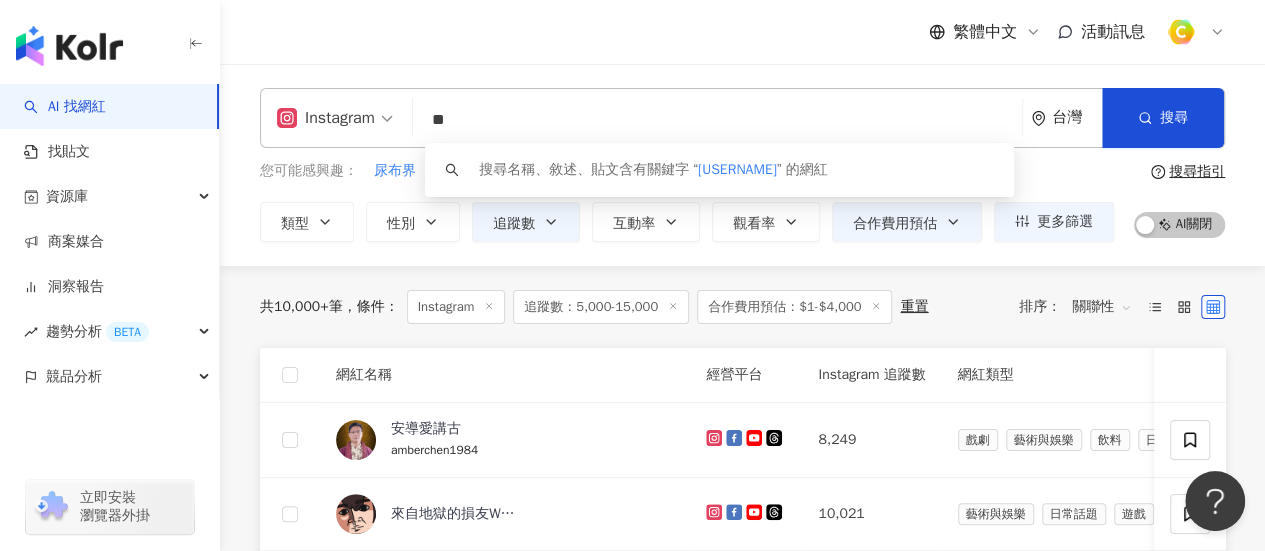 type on "*" 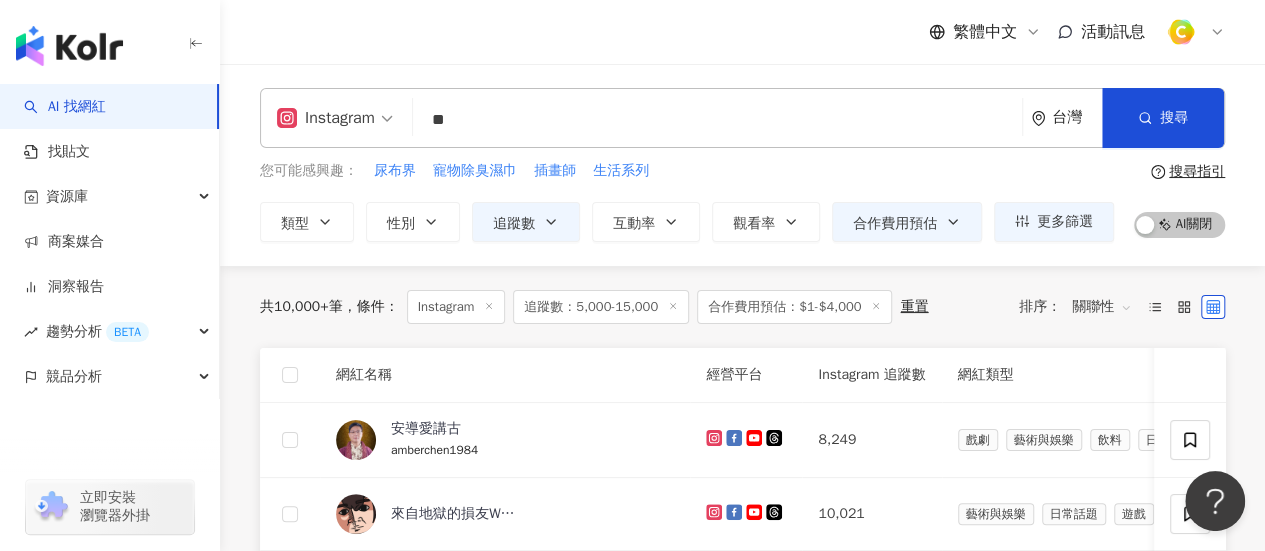 type on "*" 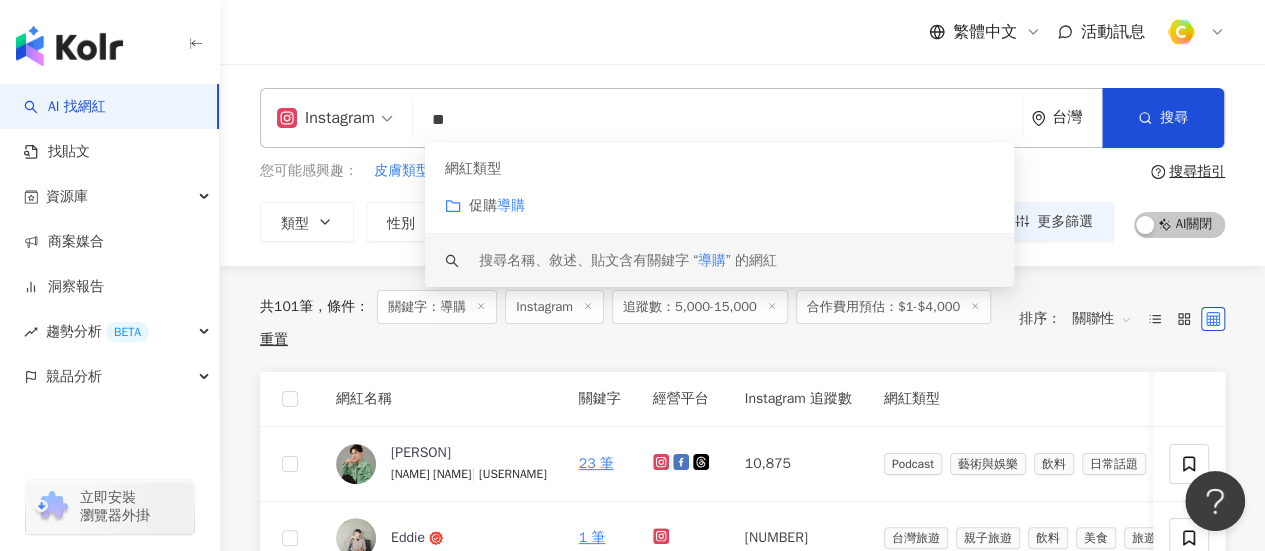 click on "追蹤數：5,000-15,000" at bounding box center (629, 319) 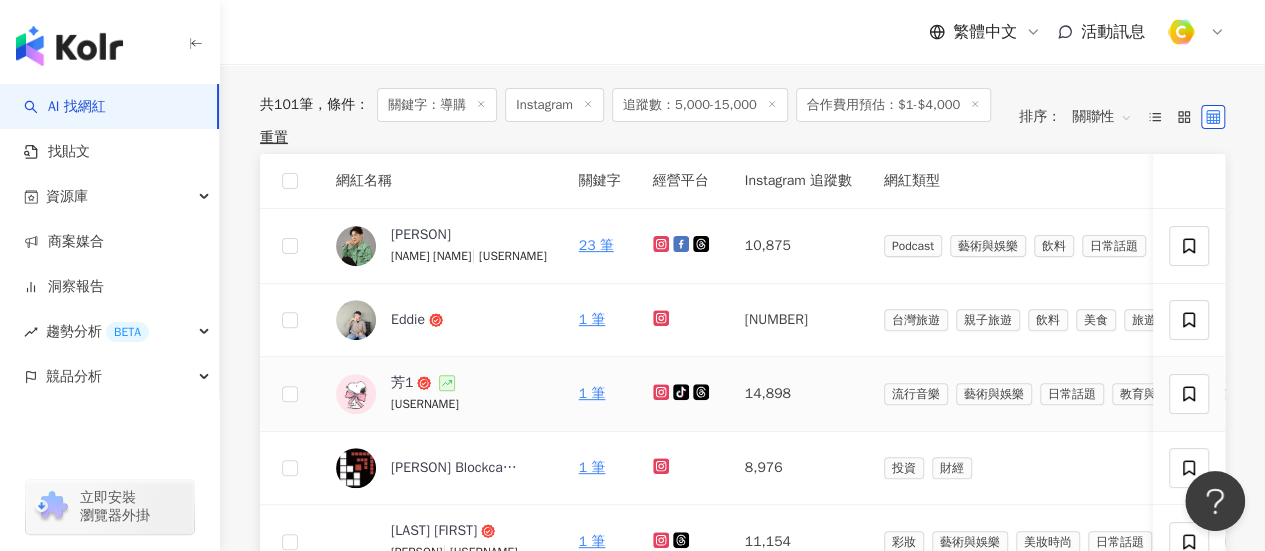 scroll, scrollTop: 176, scrollLeft: 0, axis: vertical 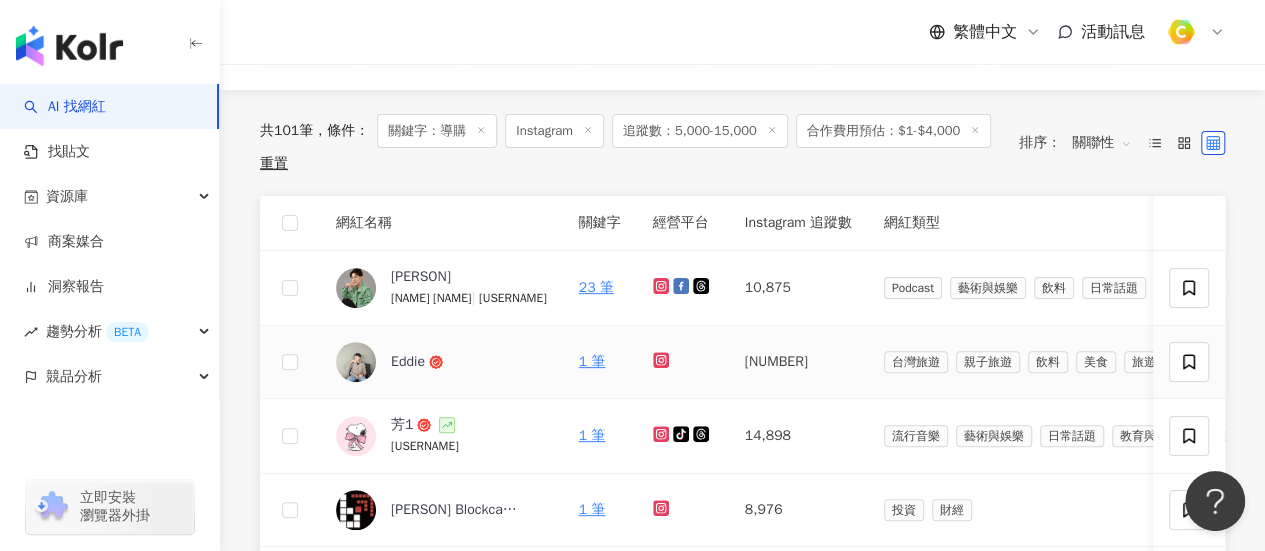 click 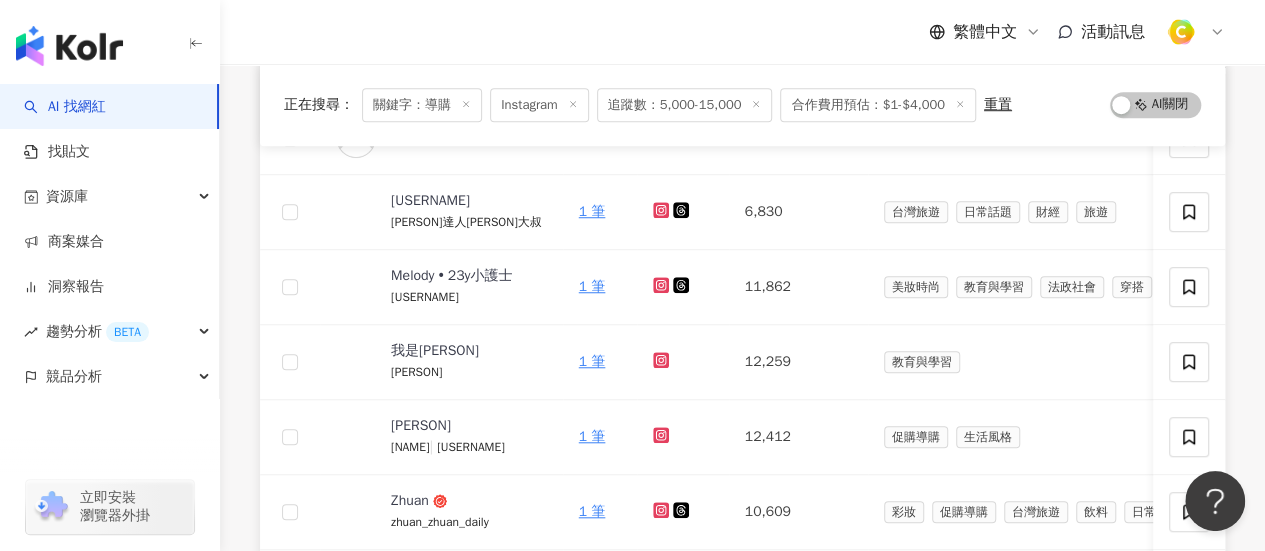 scroll, scrollTop: 776, scrollLeft: 0, axis: vertical 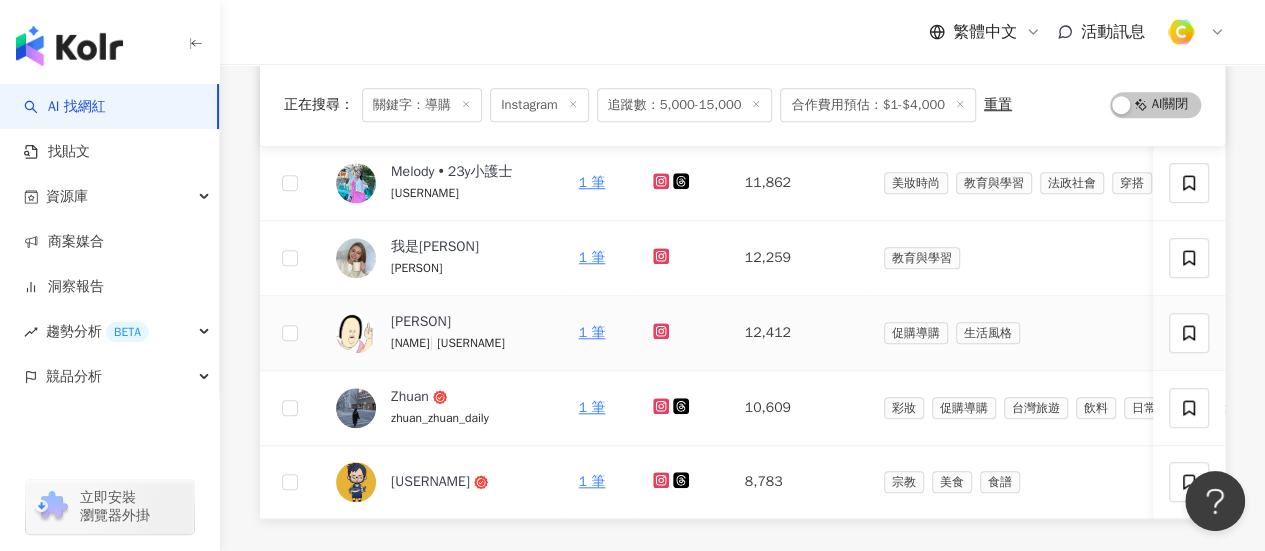 click 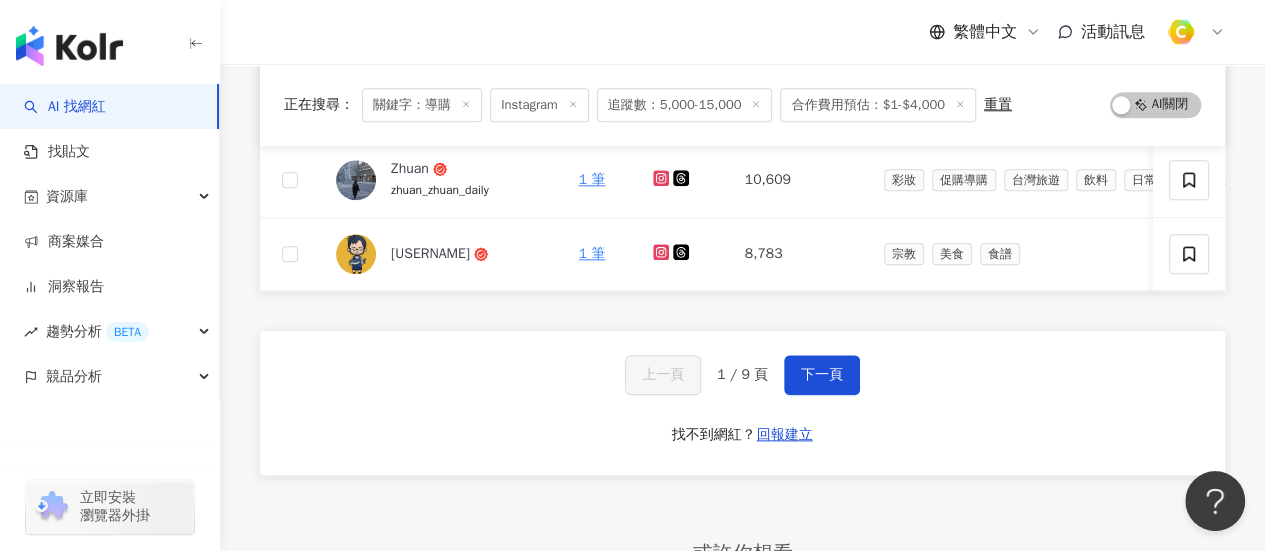 scroll, scrollTop: 976, scrollLeft: 0, axis: vertical 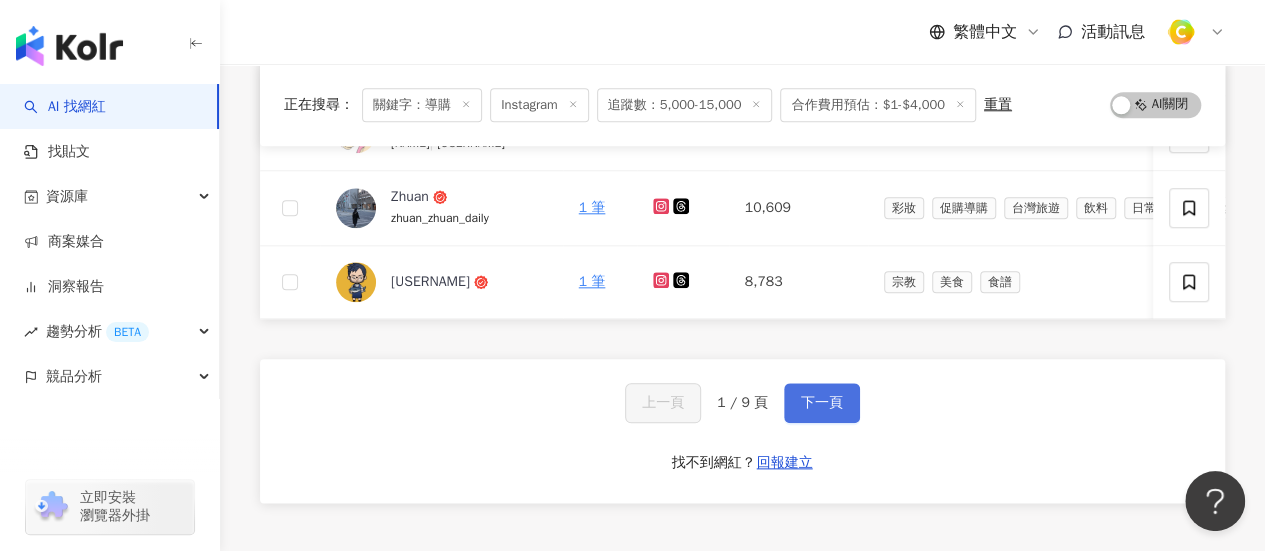 click on "下一頁" at bounding box center (822, 403) 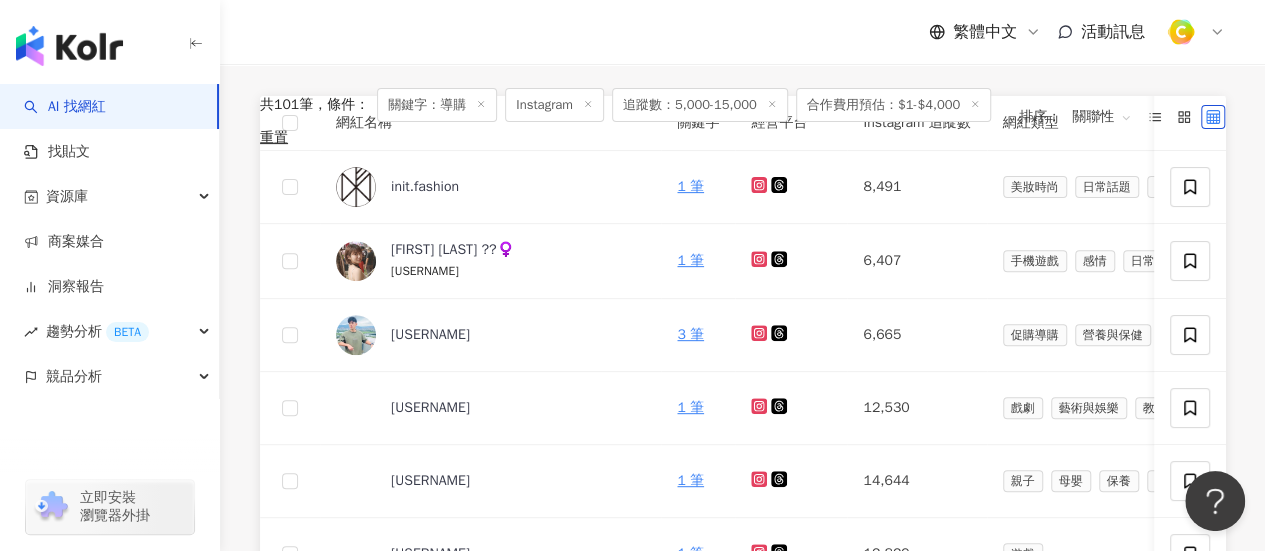 scroll, scrollTop: 0, scrollLeft: 0, axis: both 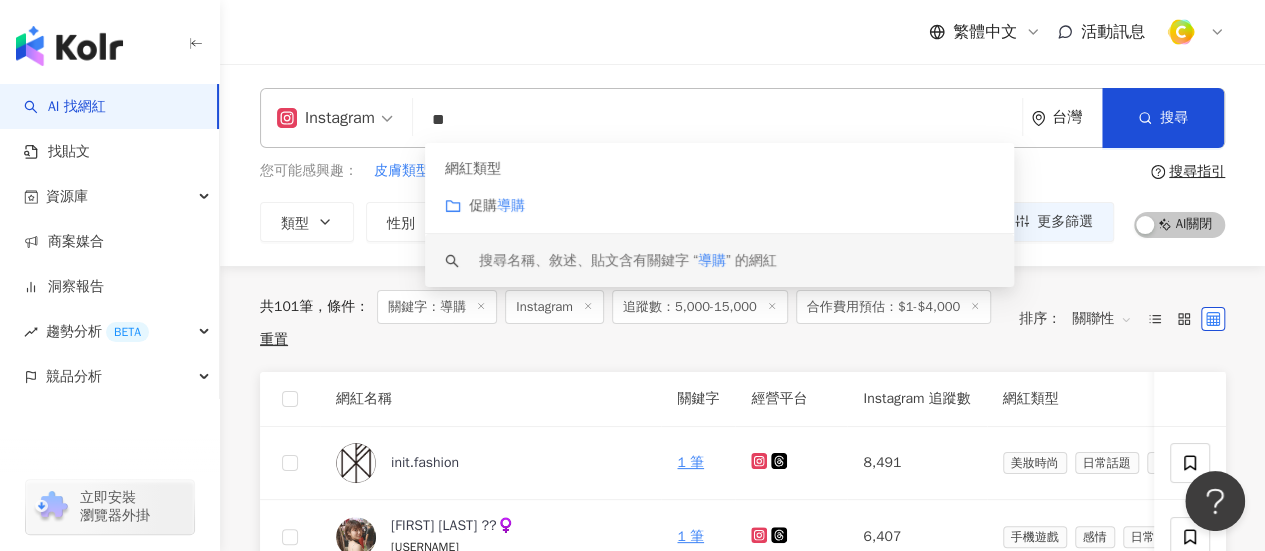 drag, startPoint x: 618, startPoint y: 111, endPoint x: 309, endPoint y: 95, distance: 309.41397 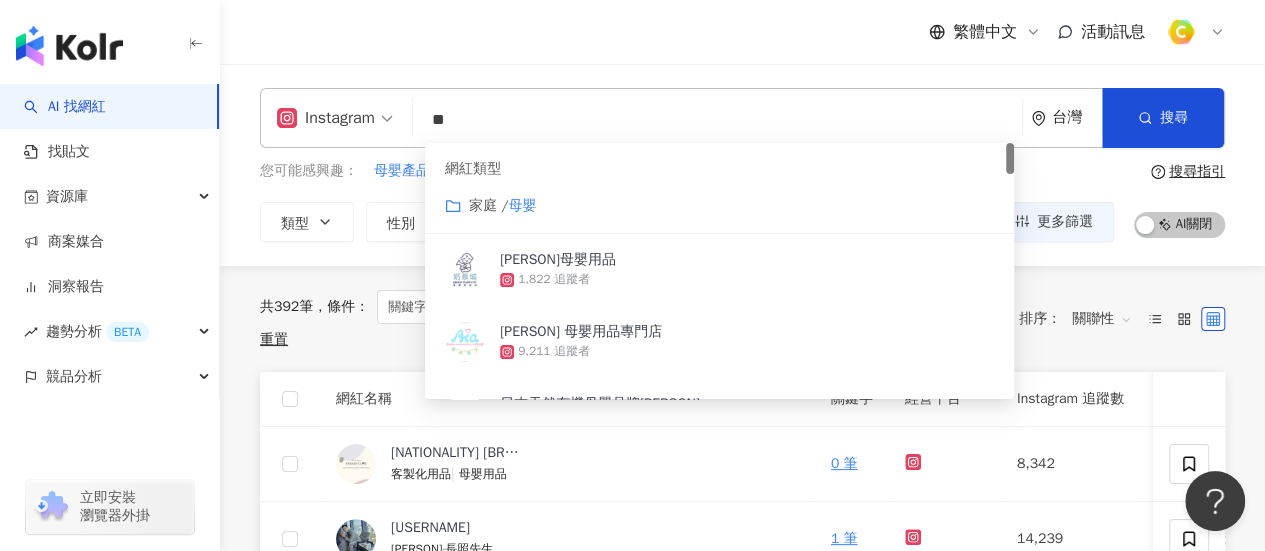 type on "**" 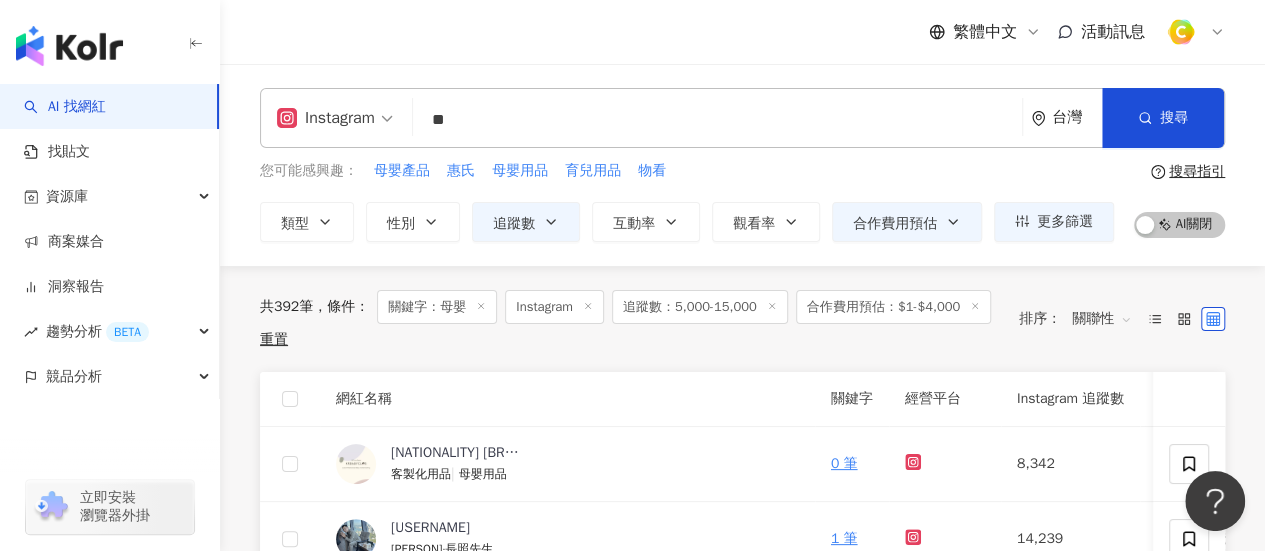 click on "共 [NUMBER] 筆 條件 ： 關鍵字：母嬰 Instagram 追蹤數：[NUMBER]-[NUMBER] 合作費用預估：[CURRENCY][NUMBER]-[CURRENCY][NUMBER] 重置 排序： 關聯性" at bounding box center (742, 319) 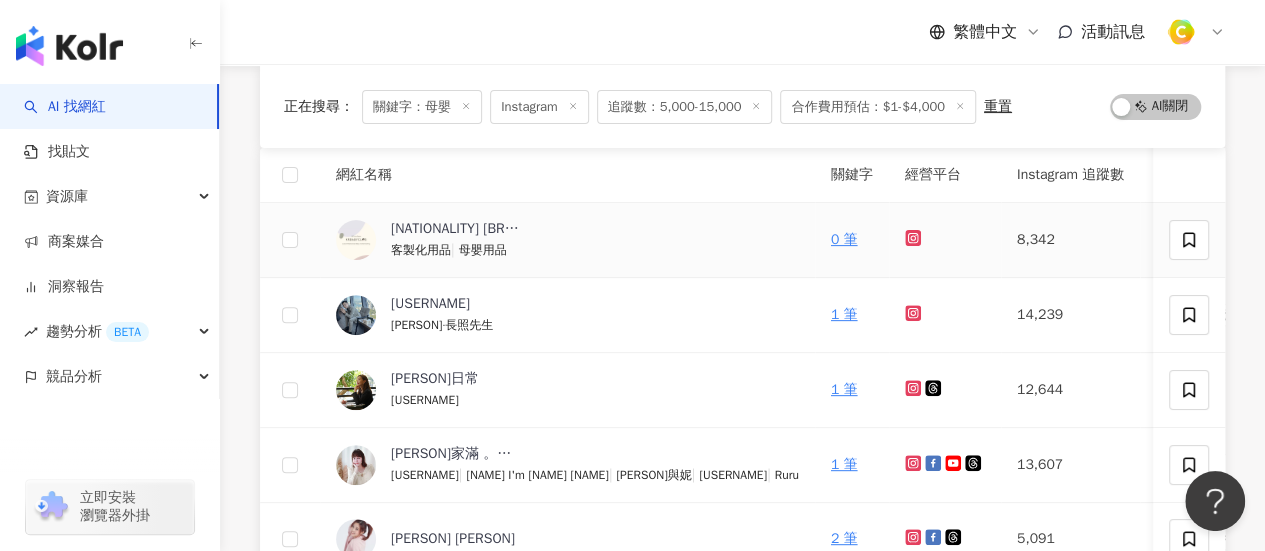 scroll, scrollTop: 300, scrollLeft: 0, axis: vertical 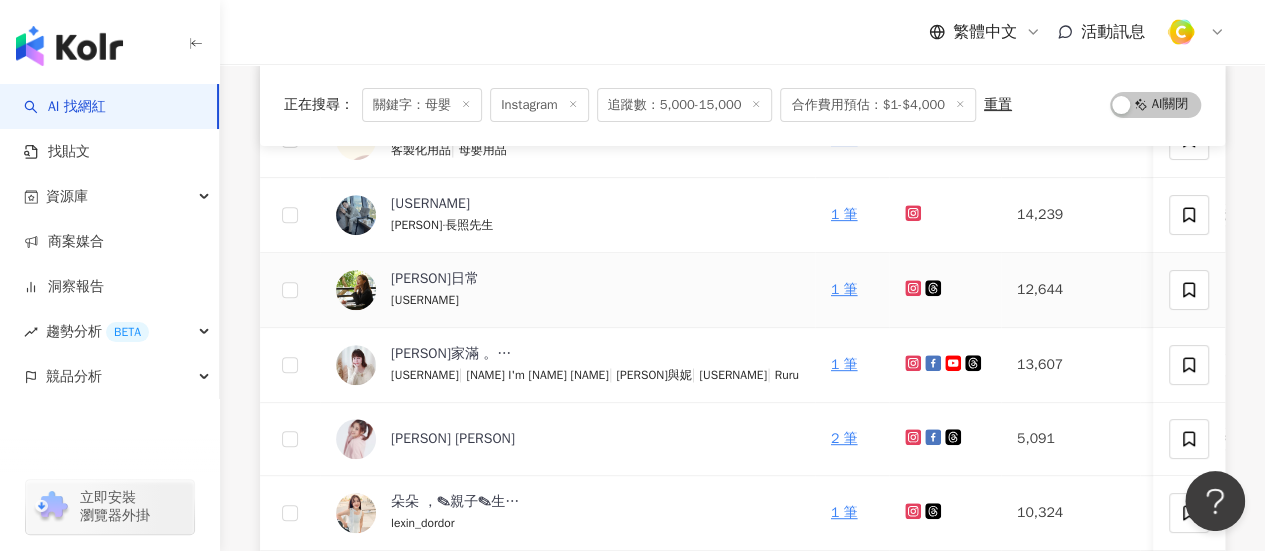 click 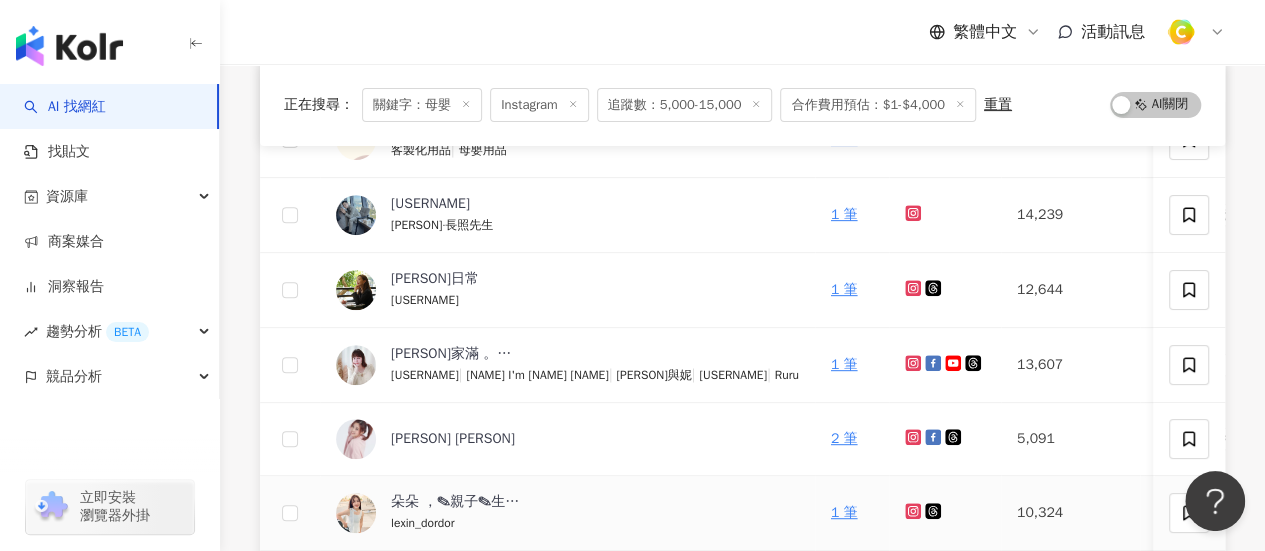 click 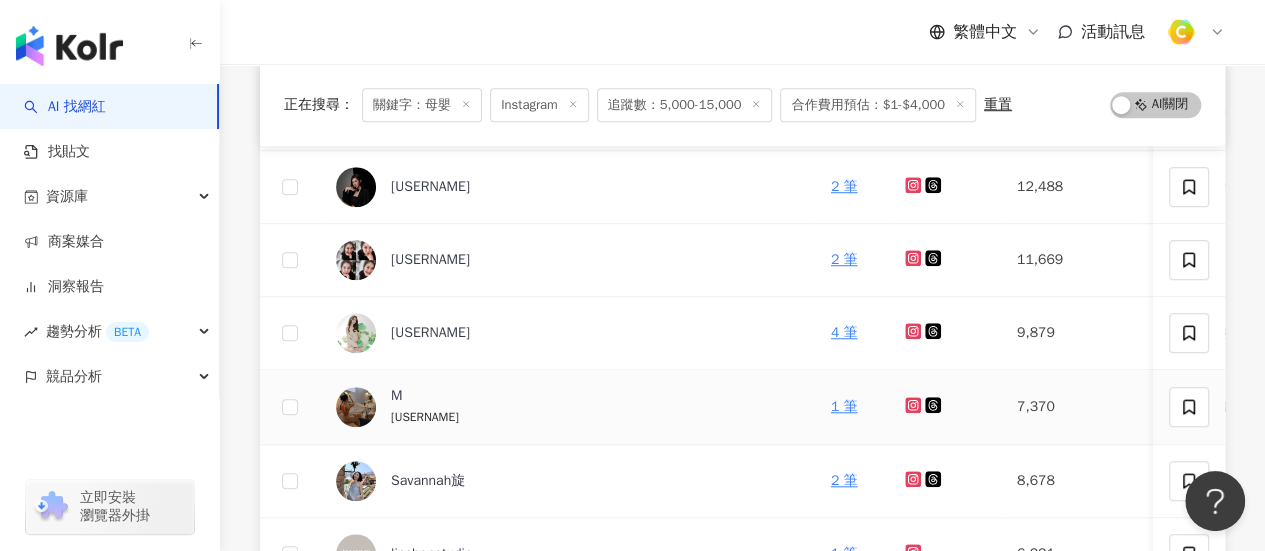 scroll, scrollTop: 1000, scrollLeft: 0, axis: vertical 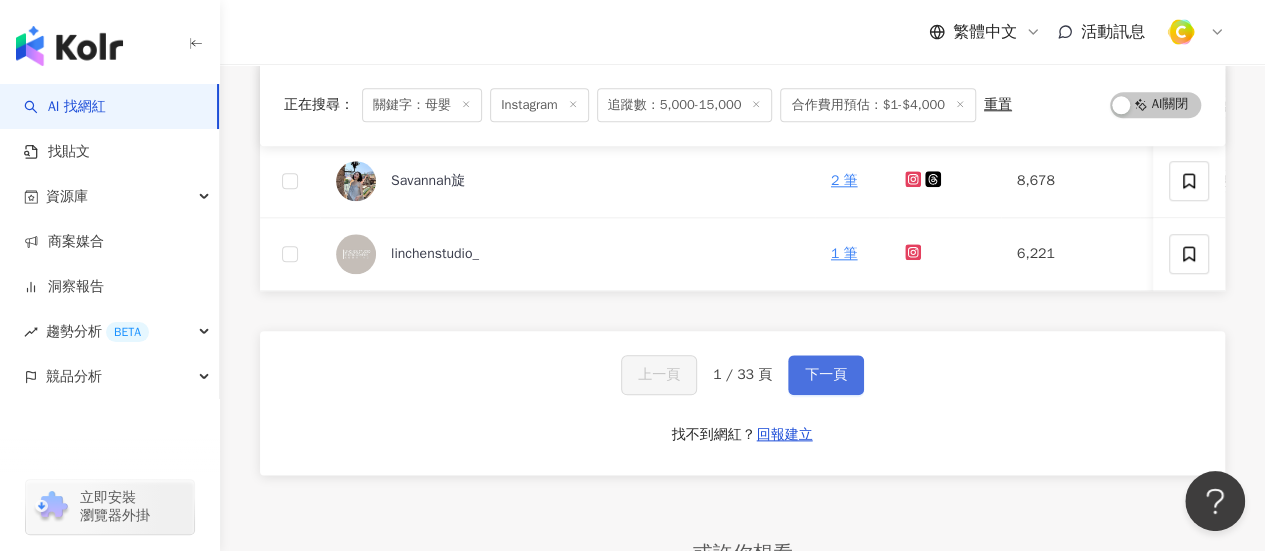 click on "下一頁" at bounding box center [826, 375] 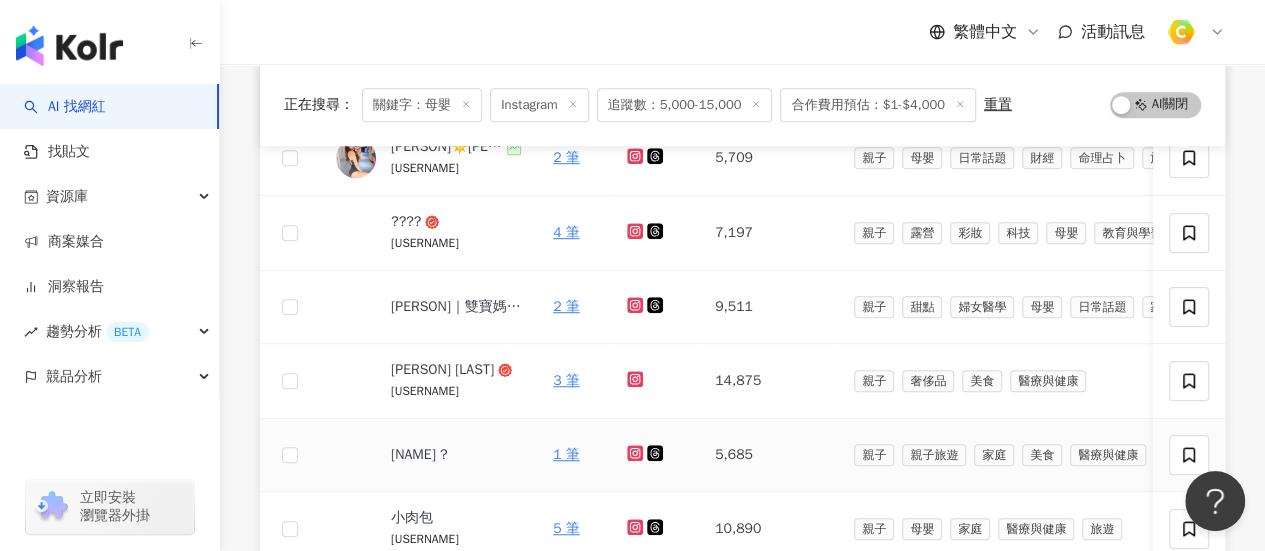 scroll, scrollTop: 500, scrollLeft: 0, axis: vertical 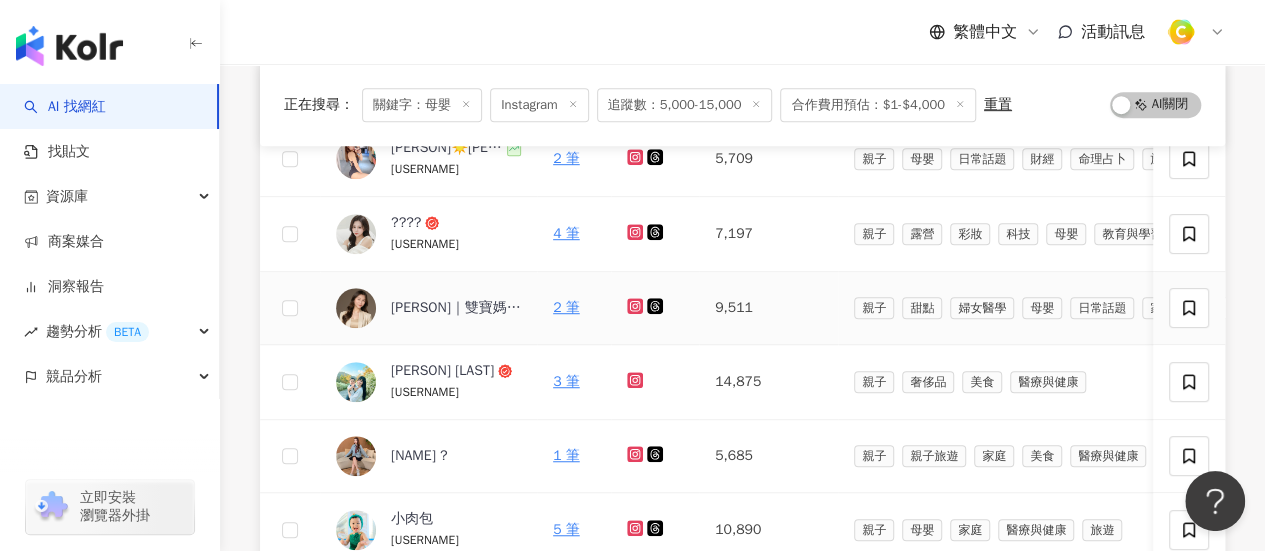 click 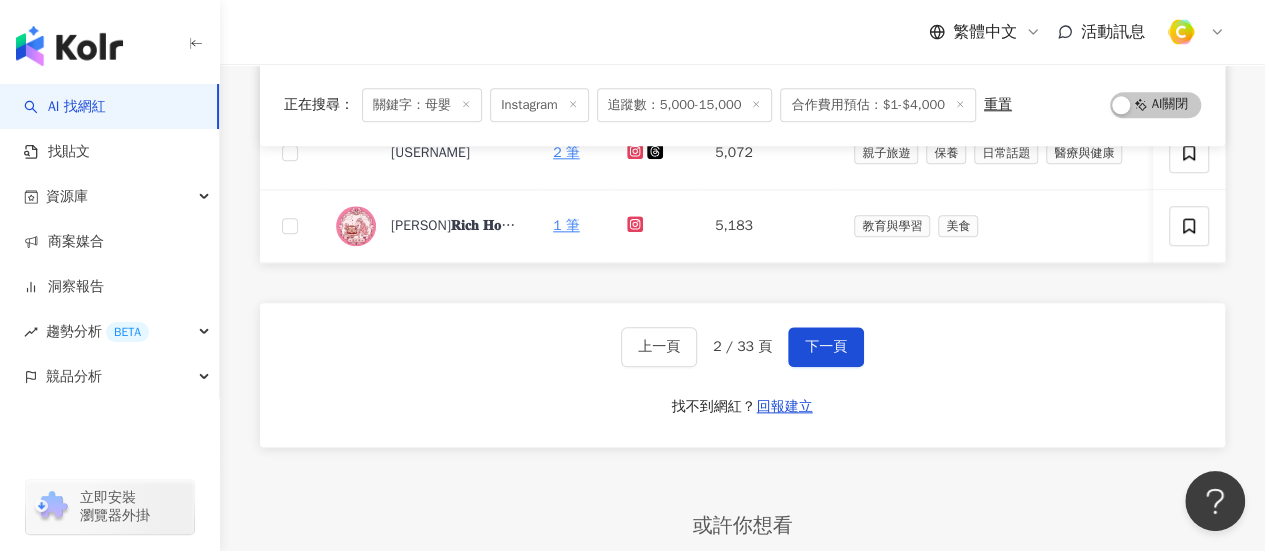 scroll, scrollTop: 1200, scrollLeft: 0, axis: vertical 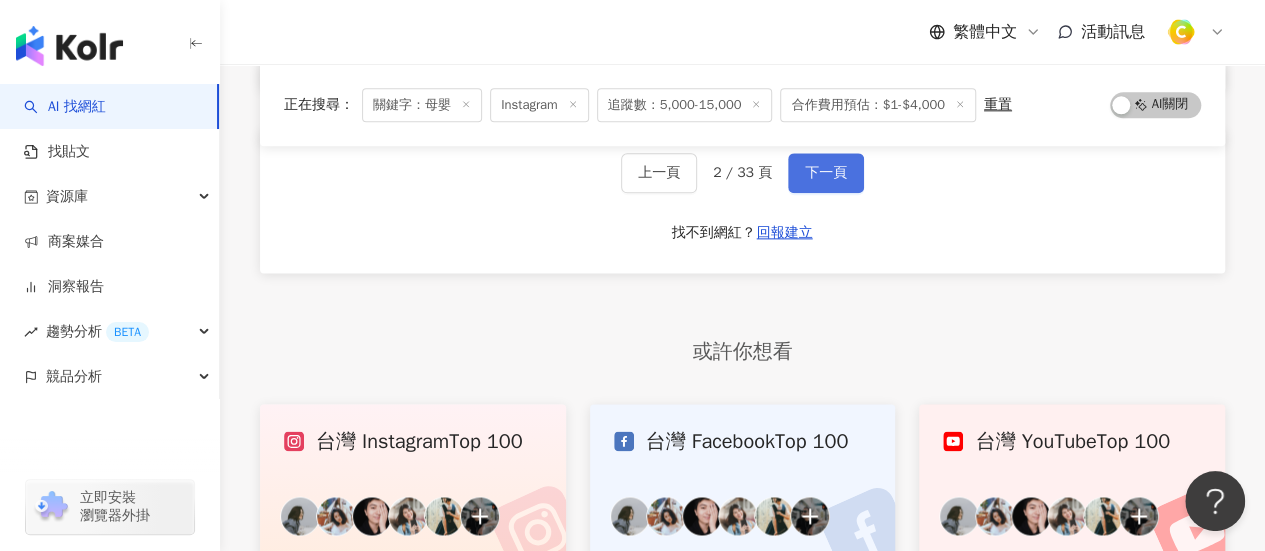 click on "下一頁" at bounding box center (826, 173) 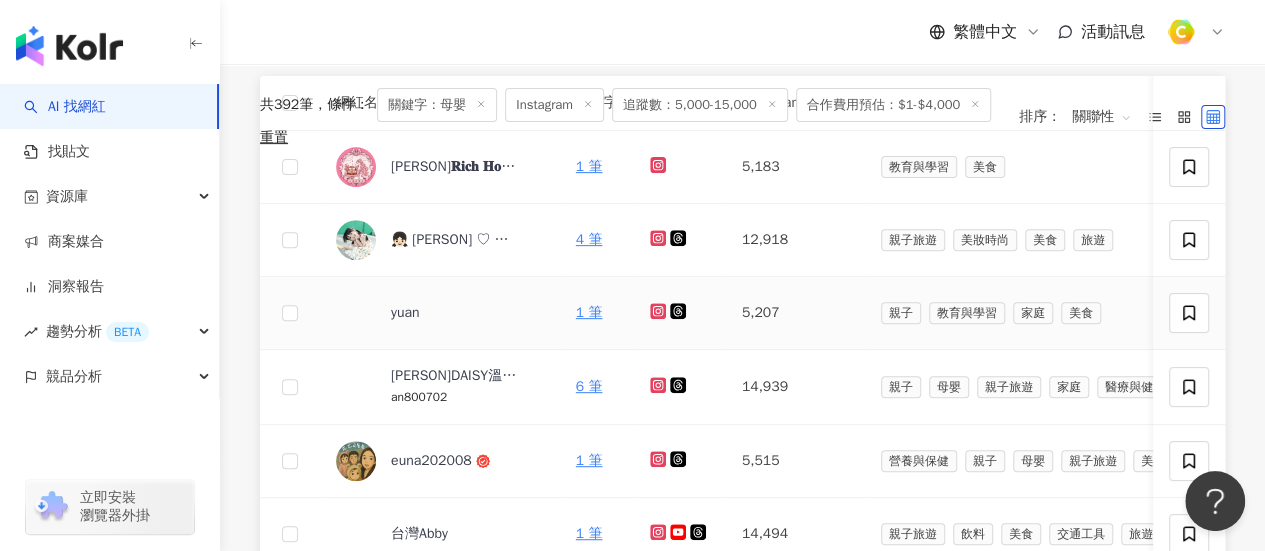 scroll, scrollTop: 200, scrollLeft: 0, axis: vertical 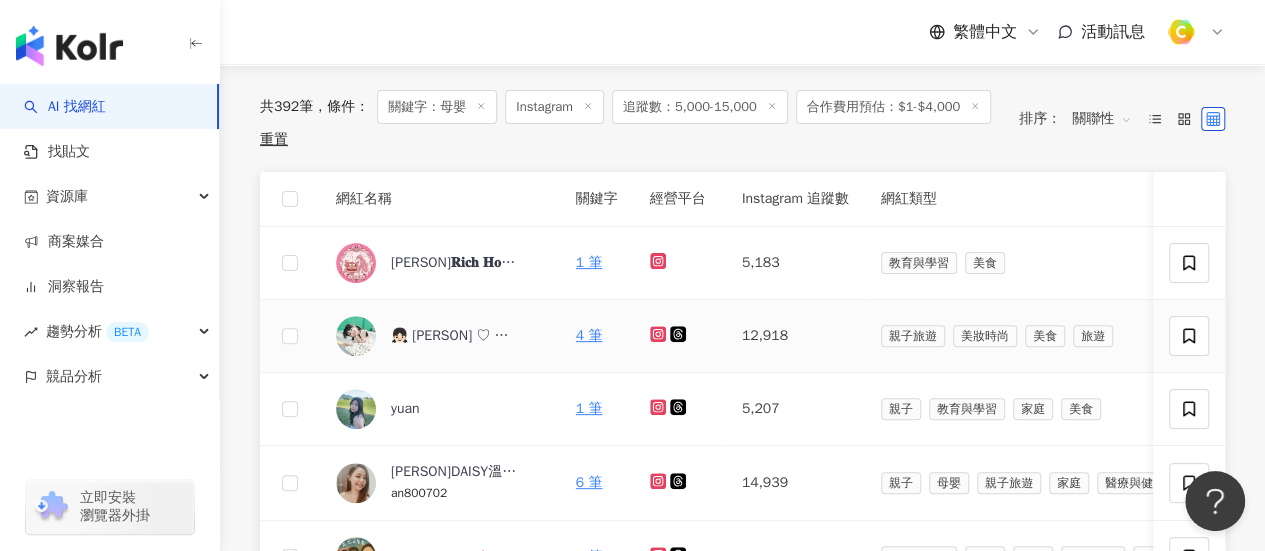click 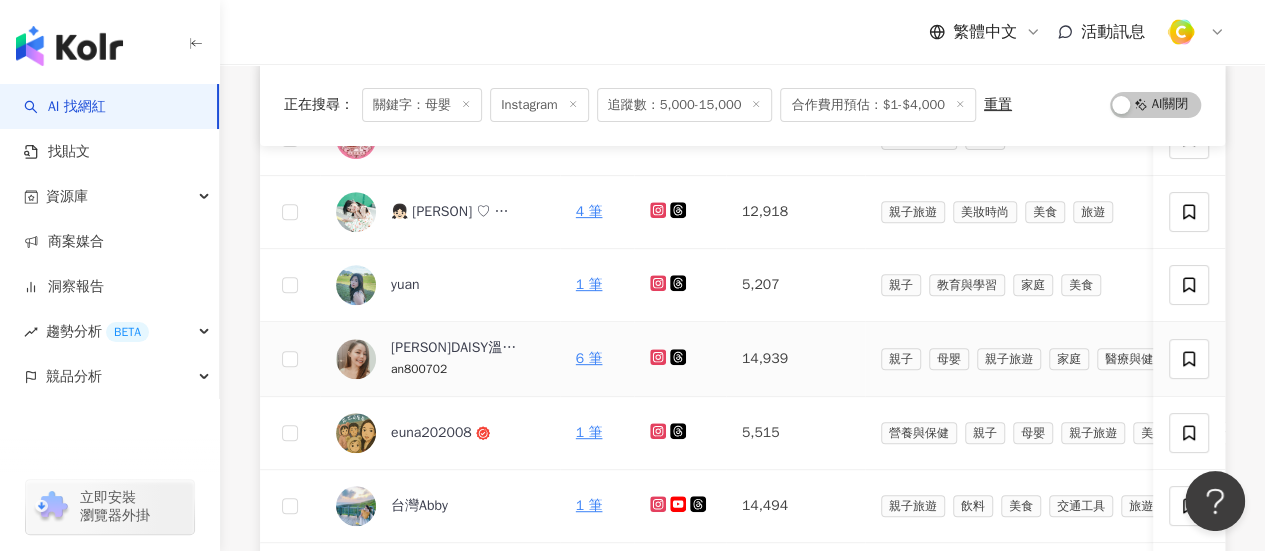 scroll, scrollTop: 400, scrollLeft: 0, axis: vertical 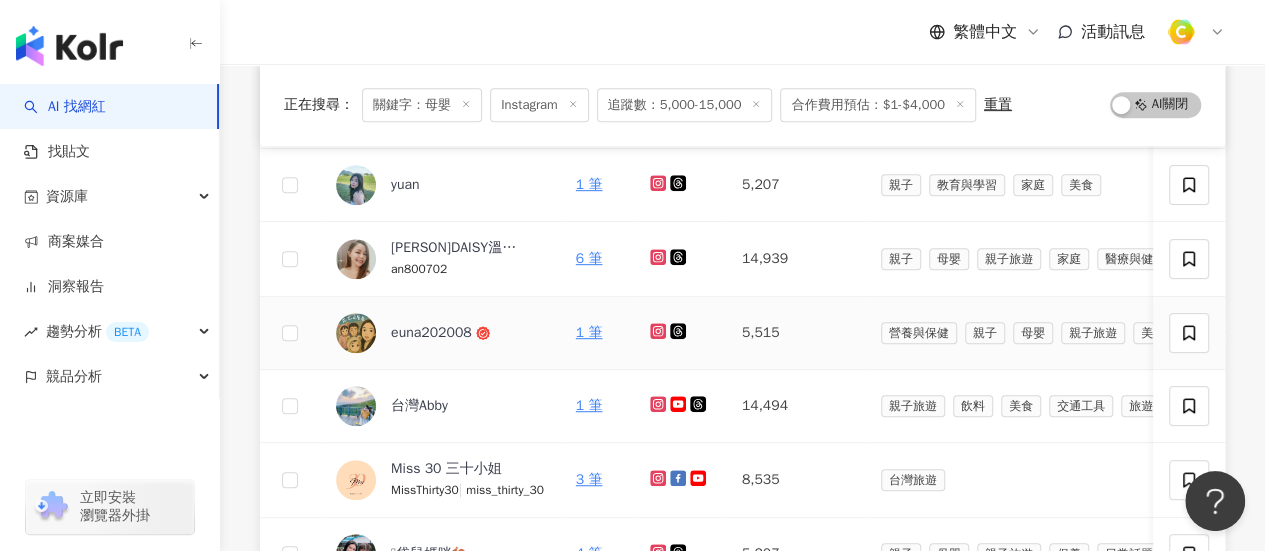 click 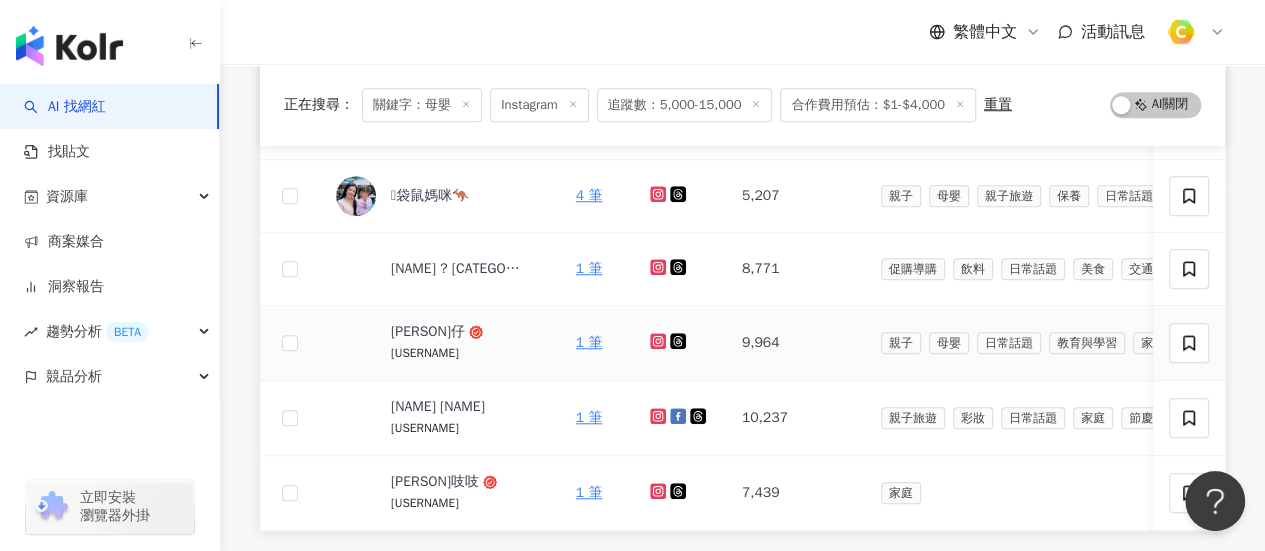 scroll, scrollTop: 800, scrollLeft: 0, axis: vertical 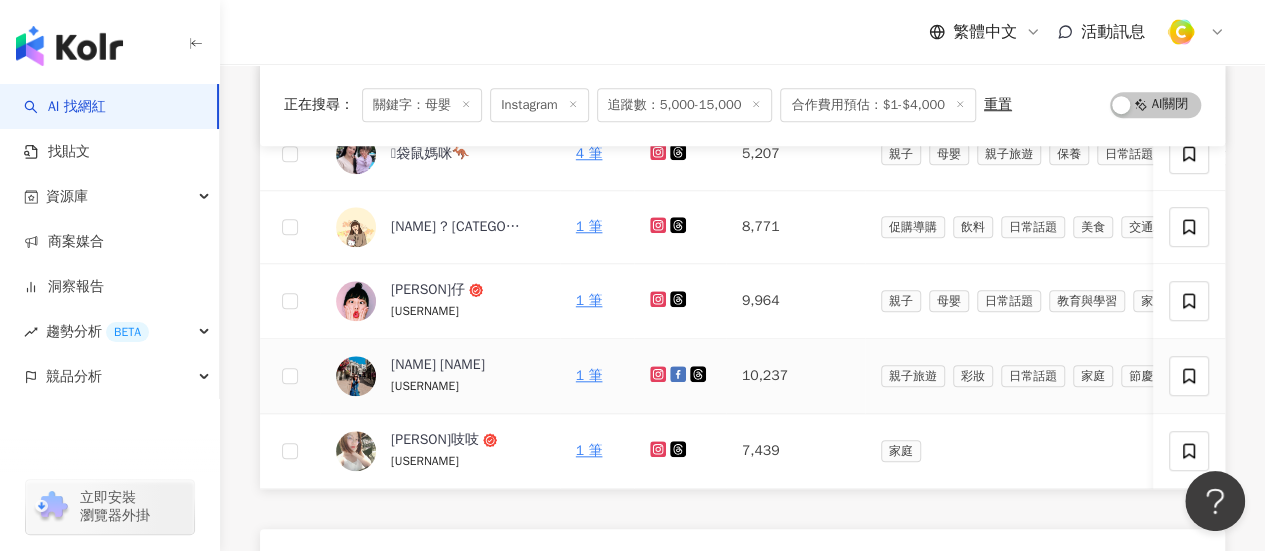 click 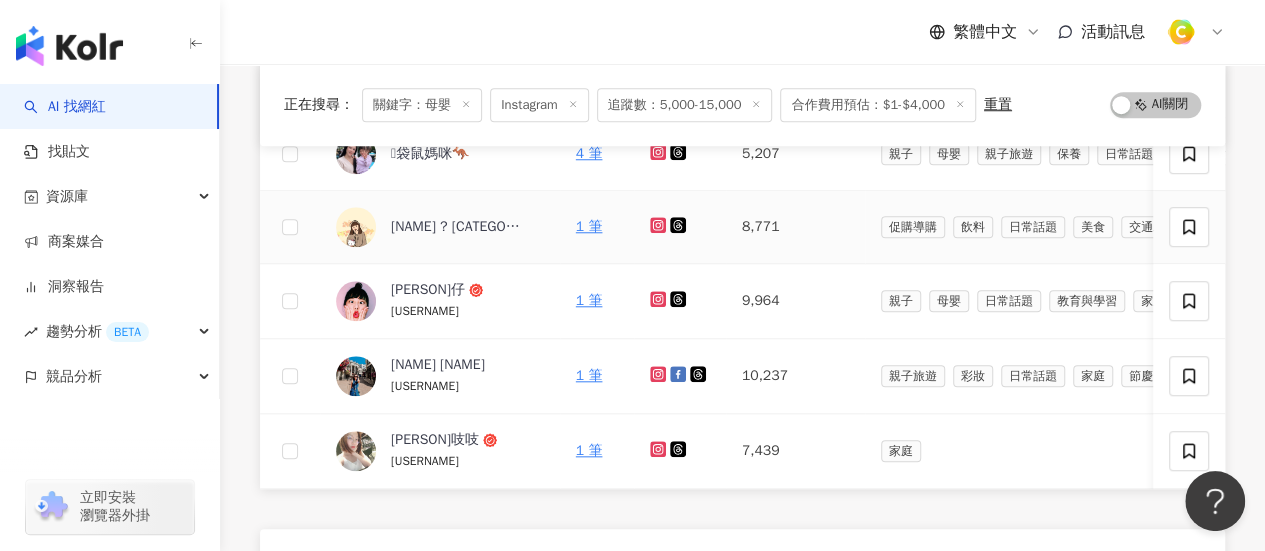 scroll, scrollTop: 900, scrollLeft: 0, axis: vertical 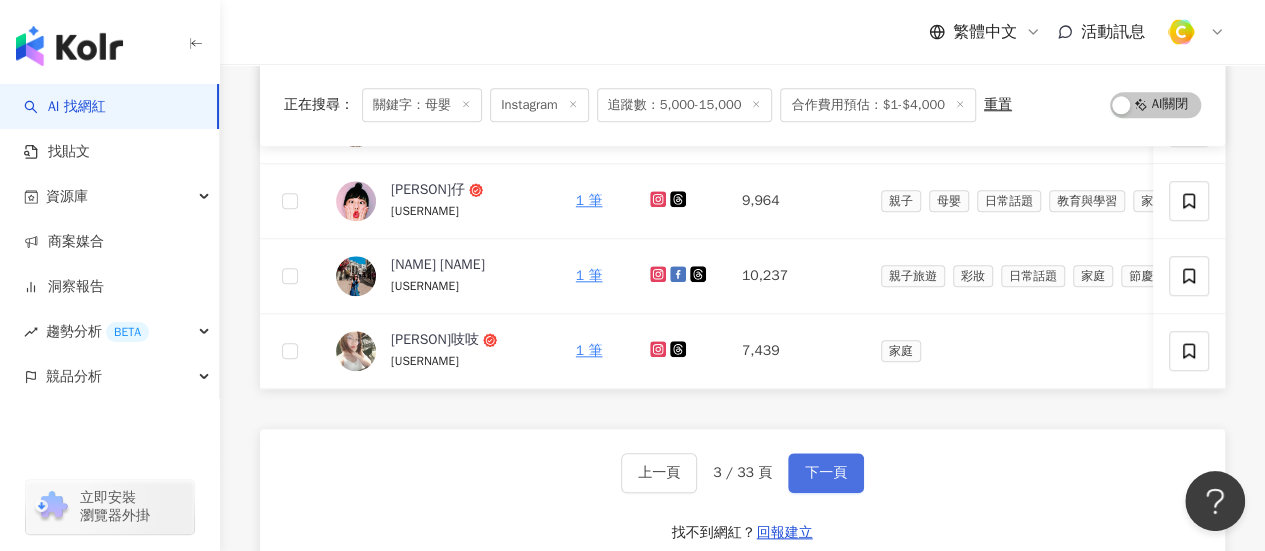 click on "下一頁" at bounding box center (826, 473) 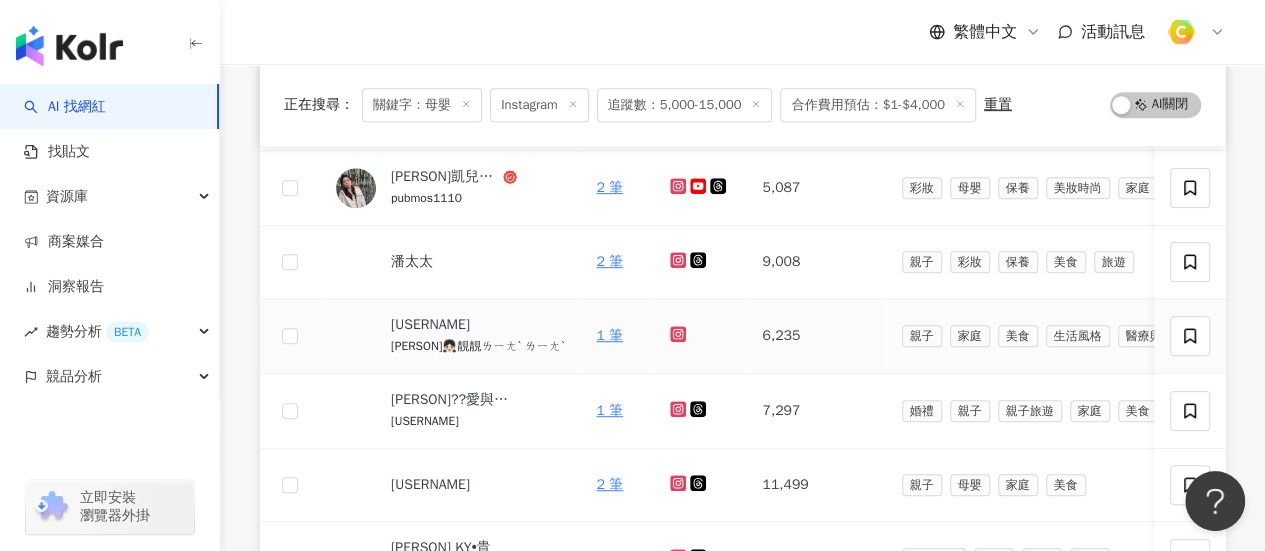 scroll, scrollTop: 300, scrollLeft: 0, axis: vertical 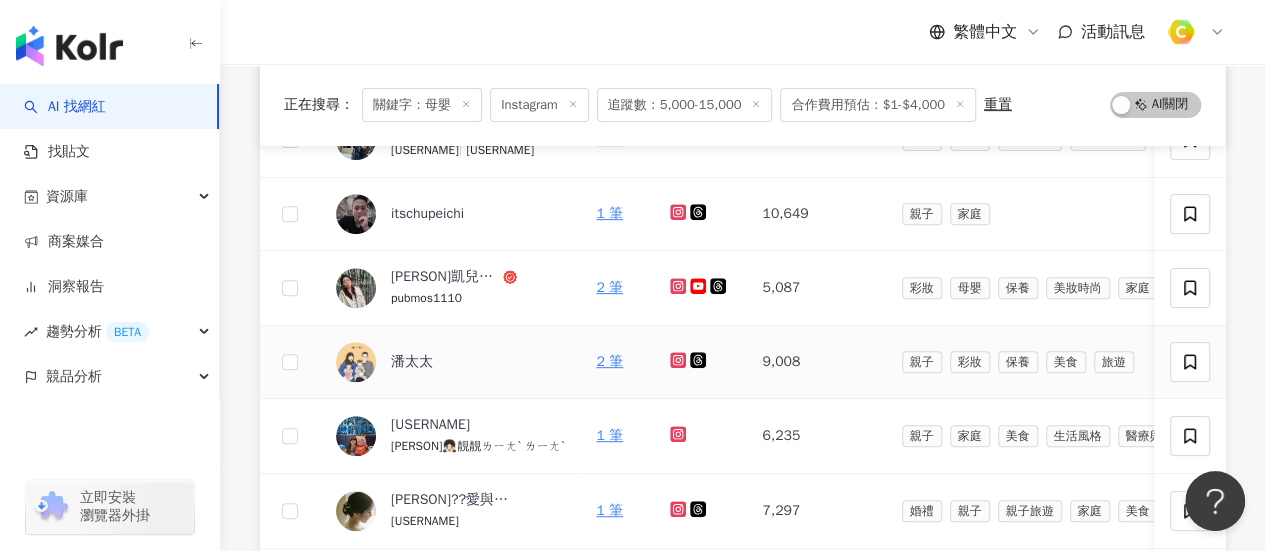 click 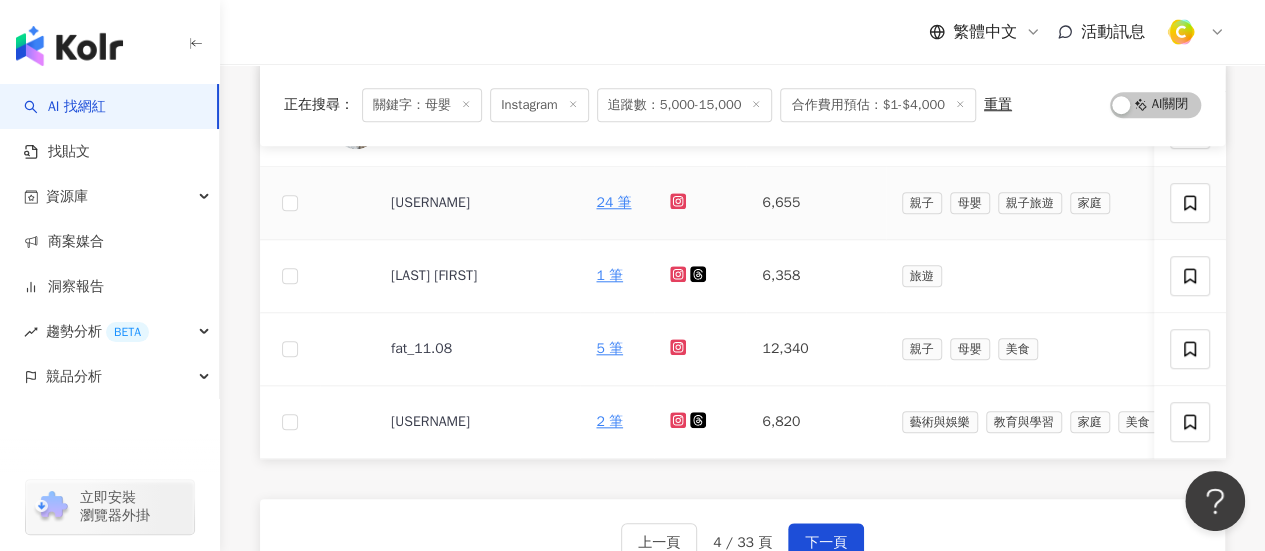 scroll, scrollTop: 1000, scrollLeft: 0, axis: vertical 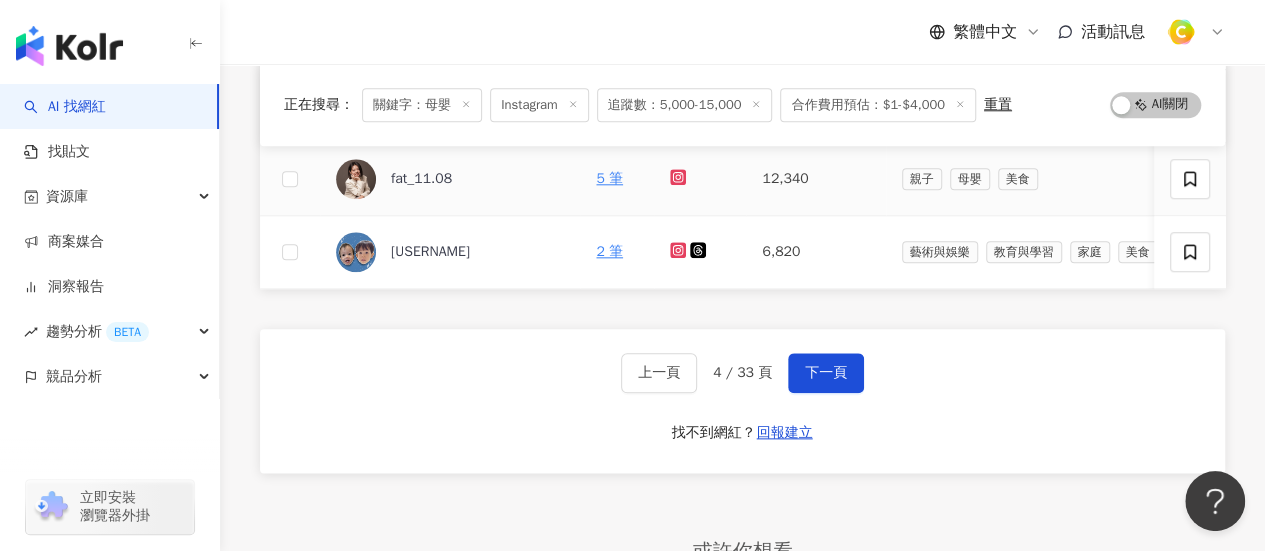 click 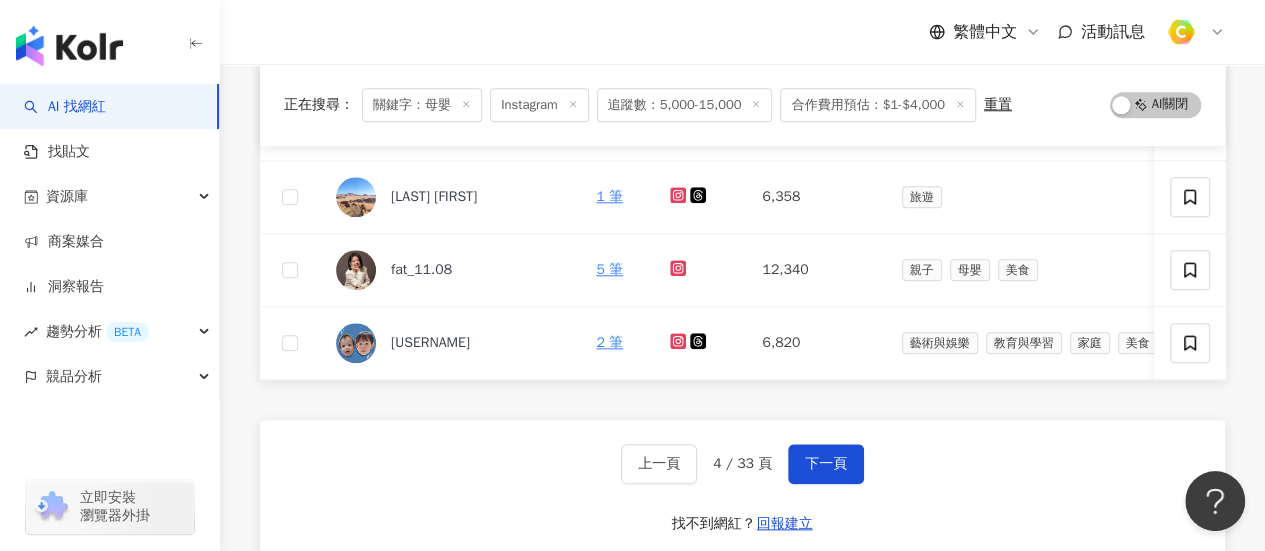 scroll, scrollTop: 940, scrollLeft: 0, axis: vertical 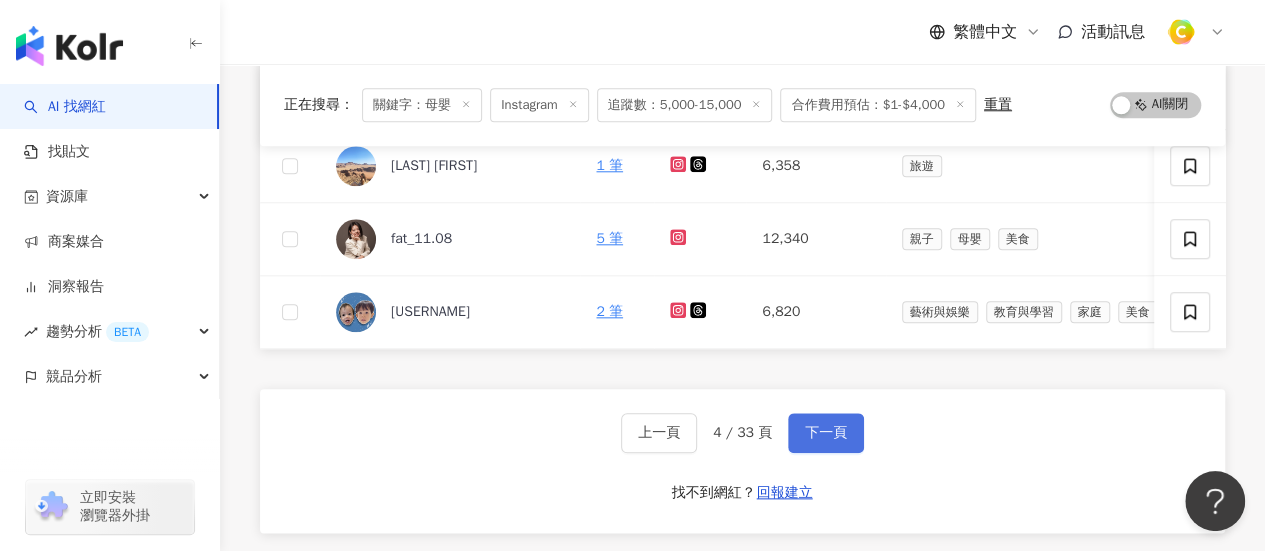 click on "下一頁" at bounding box center [826, 433] 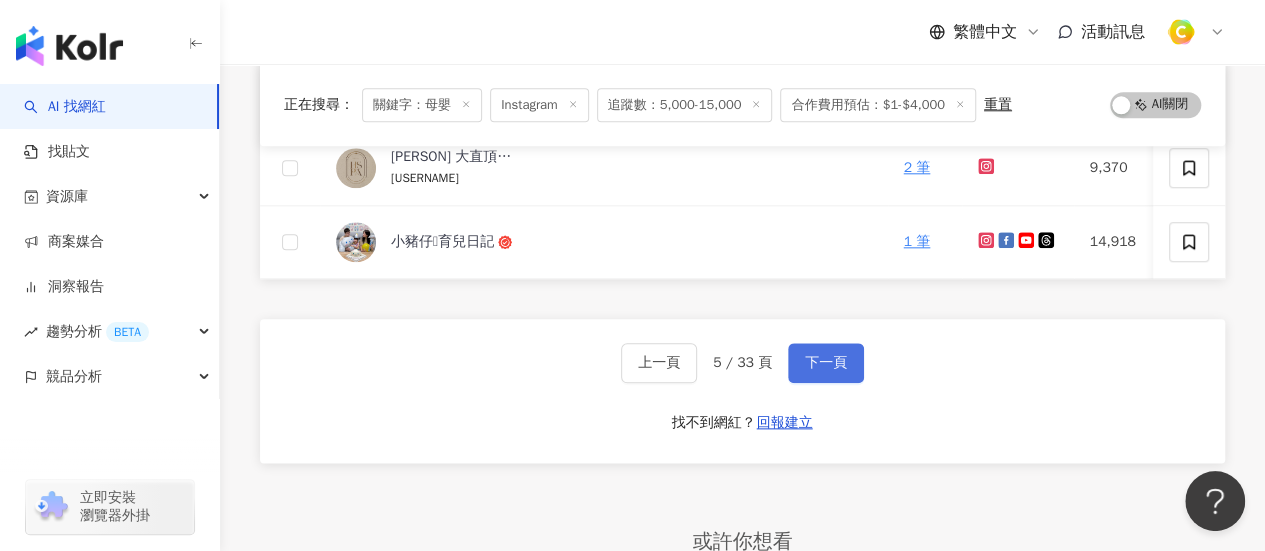 scroll, scrollTop: 1140, scrollLeft: 0, axis: vertical 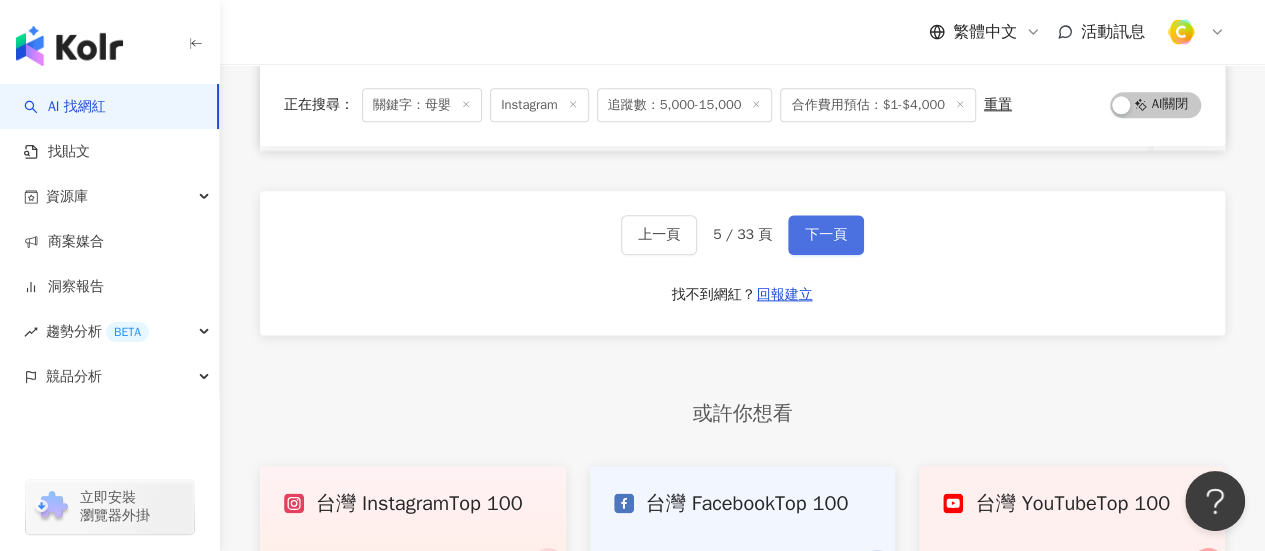 click on "下一頁" at bounding box center [826, 235] 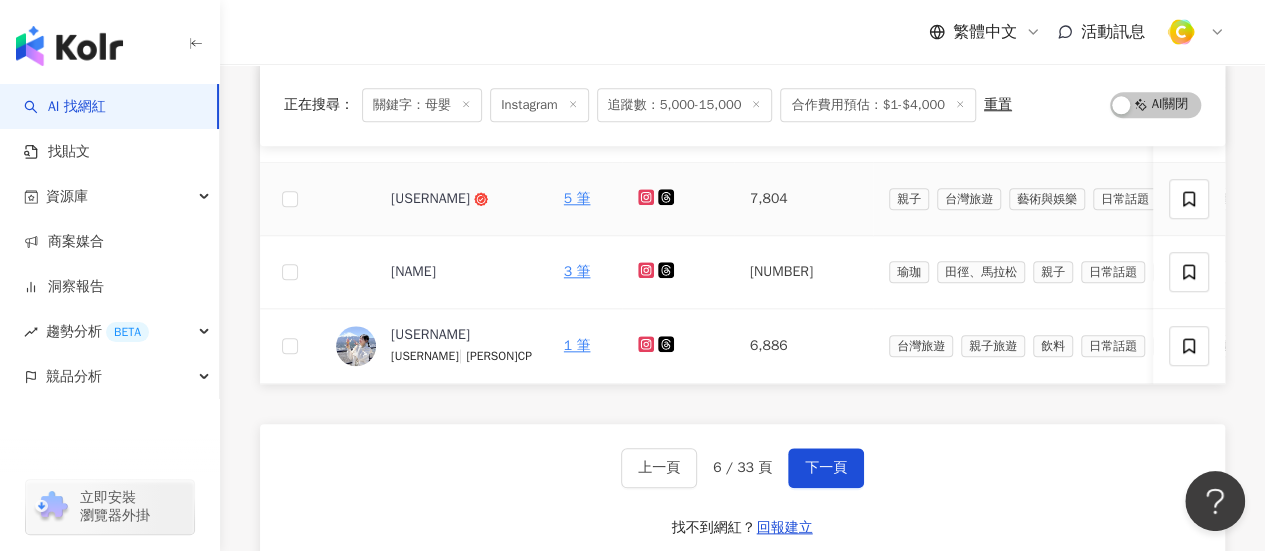 scroll, scrollTop: 1040, scrollLeft: 0, axis: vertical 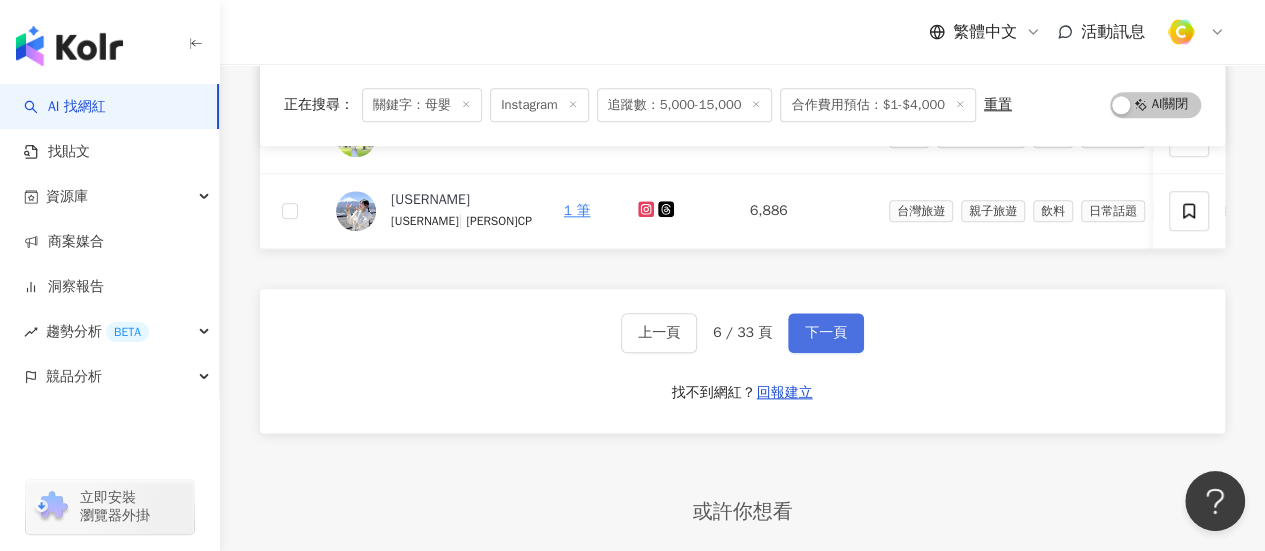 click on "下一頁" at bounding box center (826, 333) 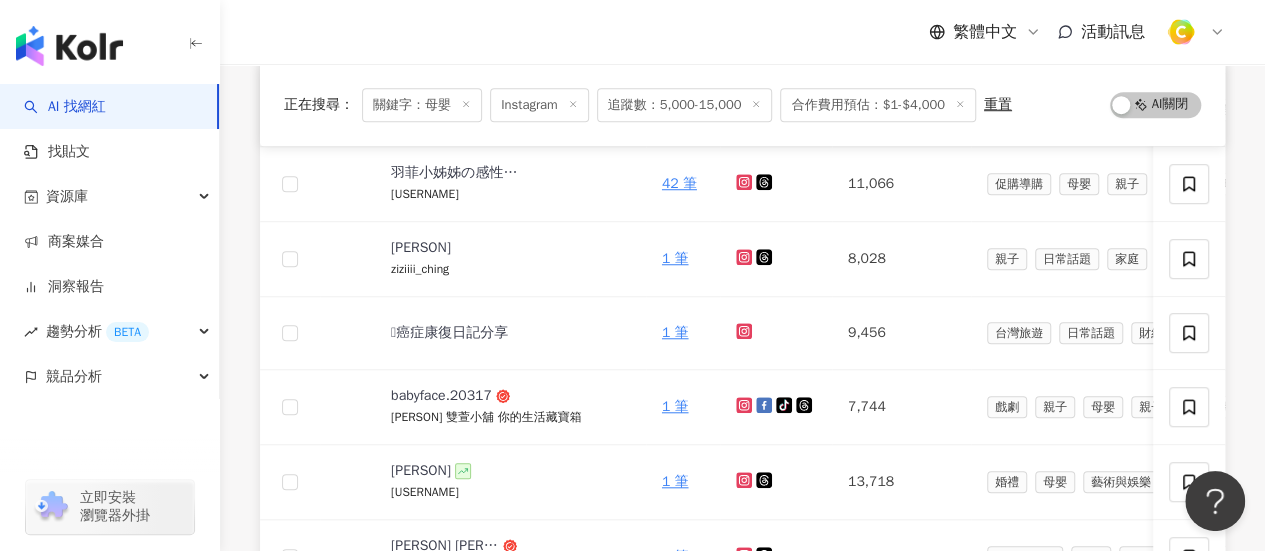 scroll, scrollTop: 916, scrollLeft: 0, axis: vertical 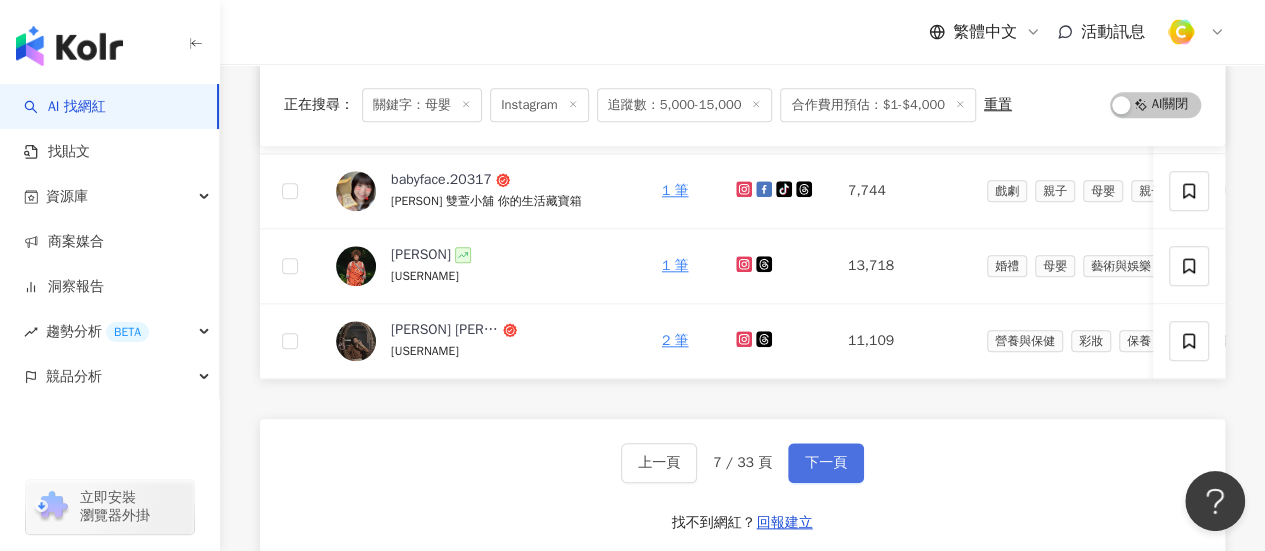 click on "下一頁" at bounding box center [826, 463] 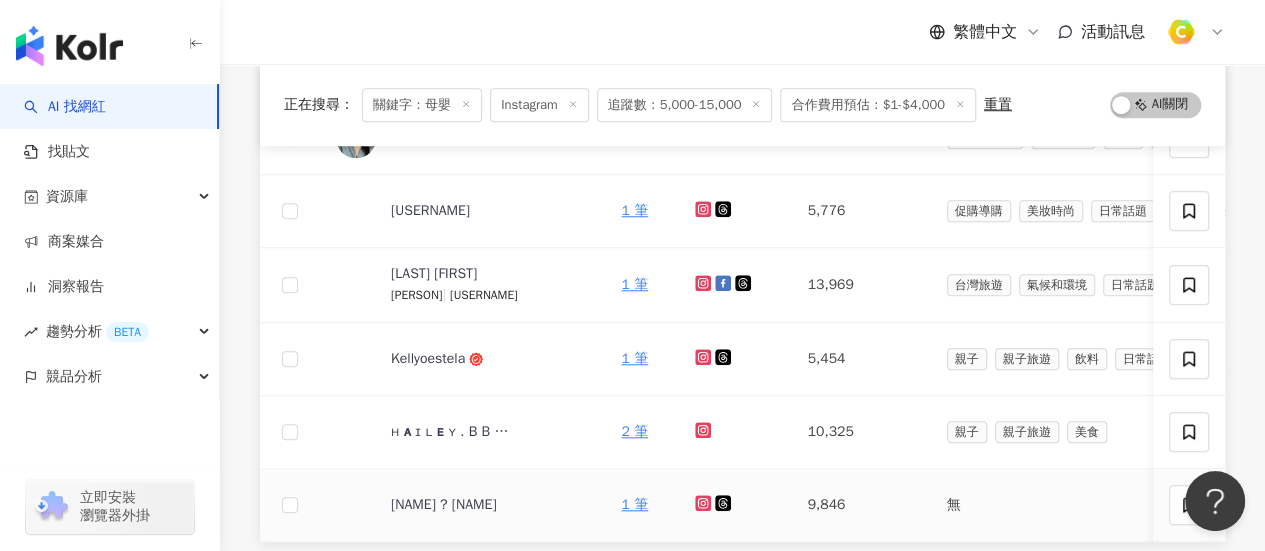 scroll, scrollTop: 916, scrollLeft: 0, axis: vertical 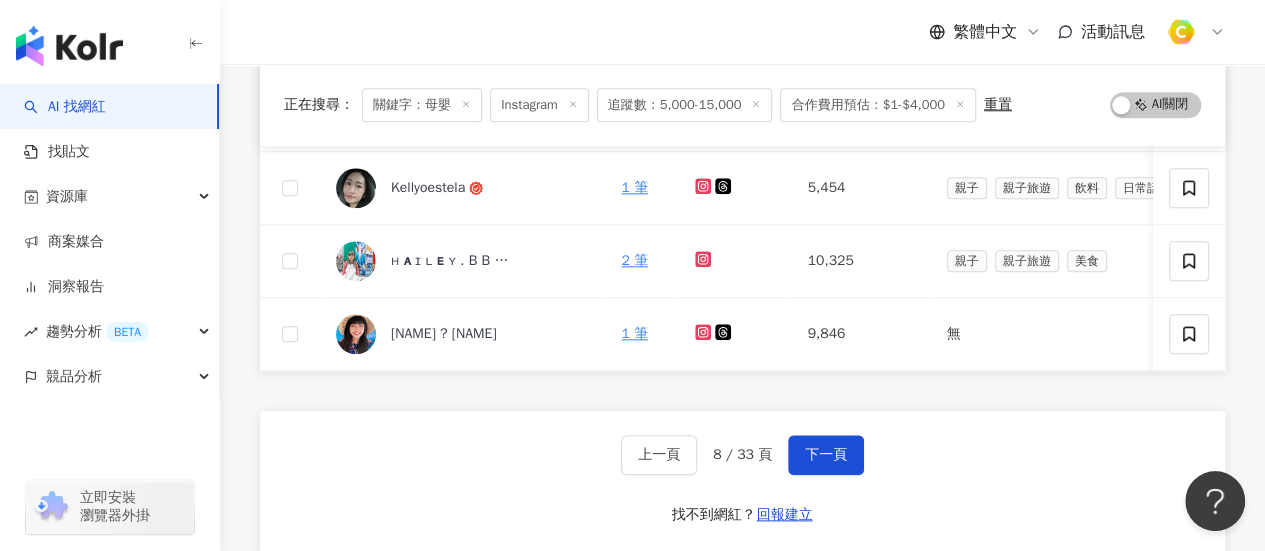 drag, startPoint x: 436, startPoint y: 407, endPoint x: 422, endPoint y: 409, distance: 14.142136 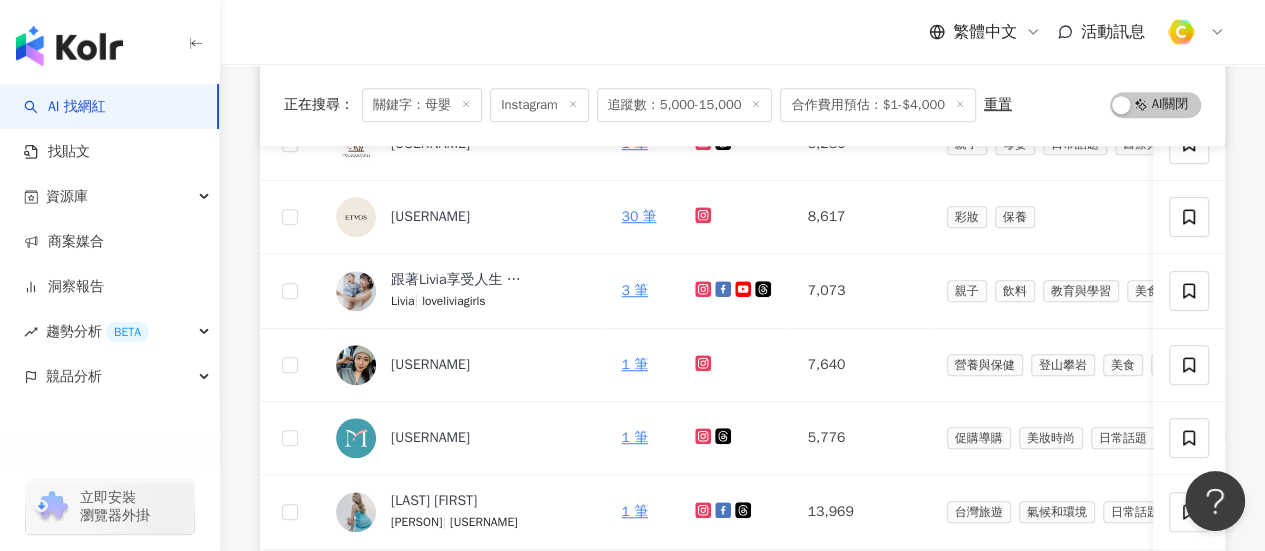 scroll, scrollTop: 516, scrollLeft: 0, axis: vertical 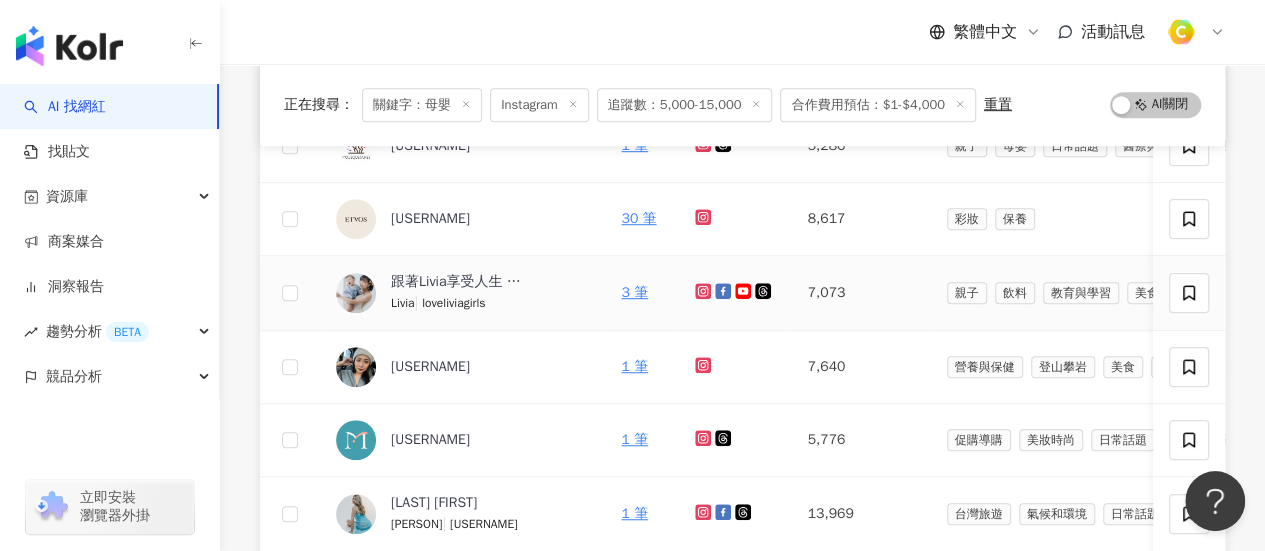 click 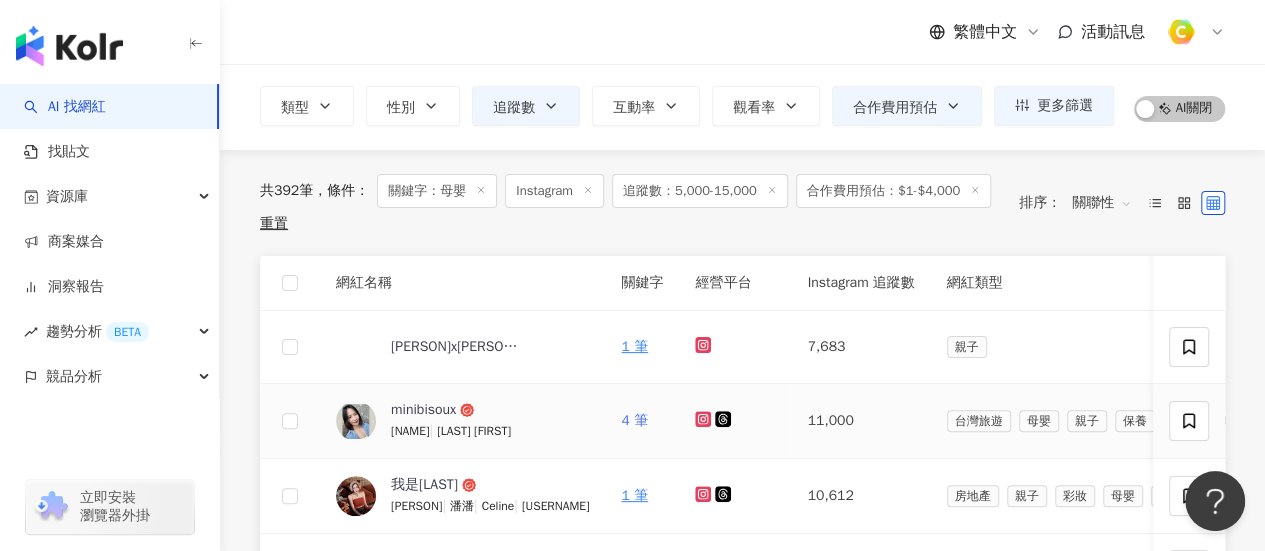 scroll, scrollTop: 216, scrollLeft: 0, axis: vertical 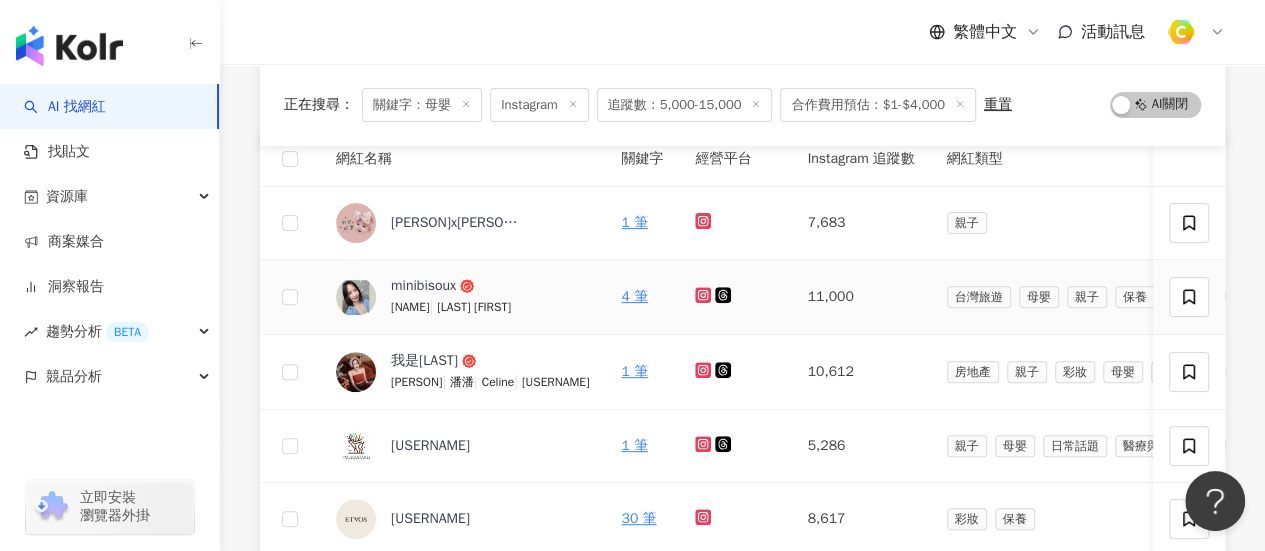 click 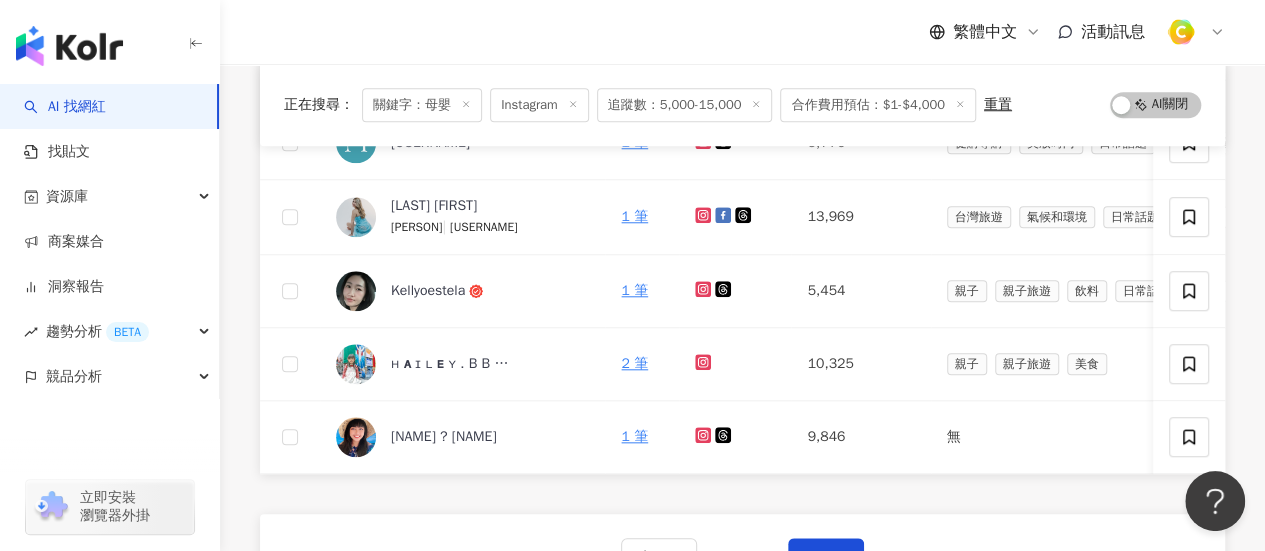 scroll, scrollTop: 816, scrollLeft: 0, axis: vertical 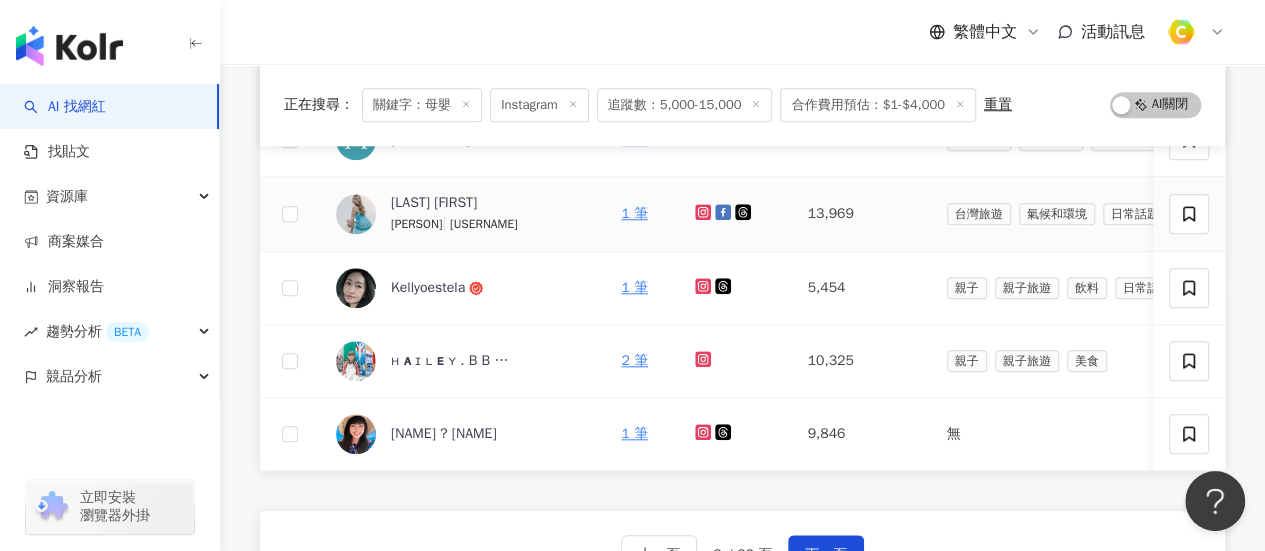 click 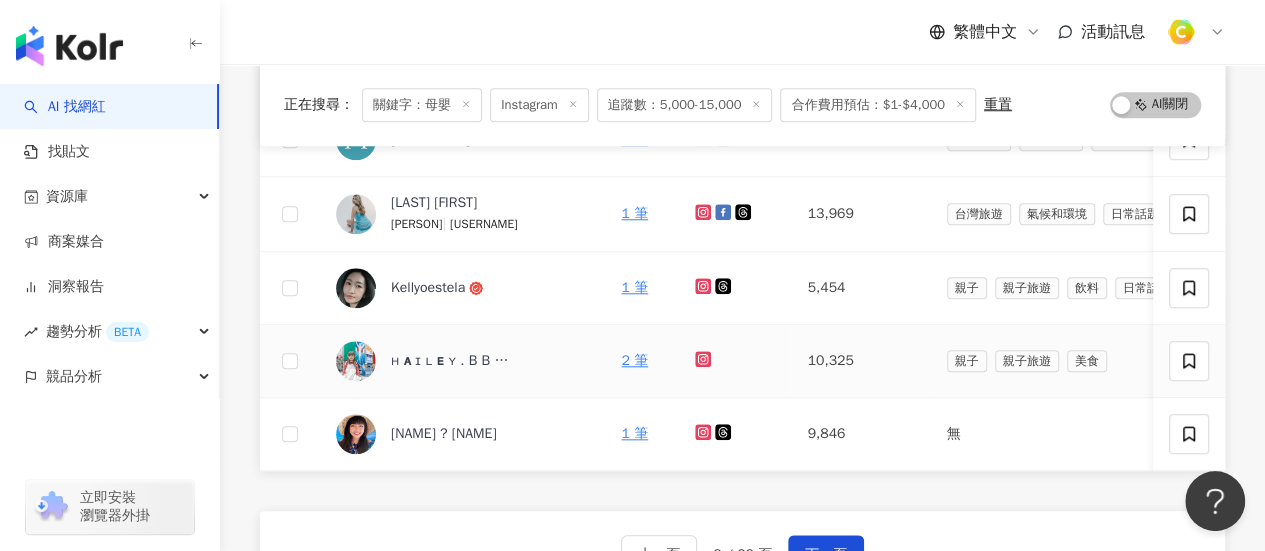 click 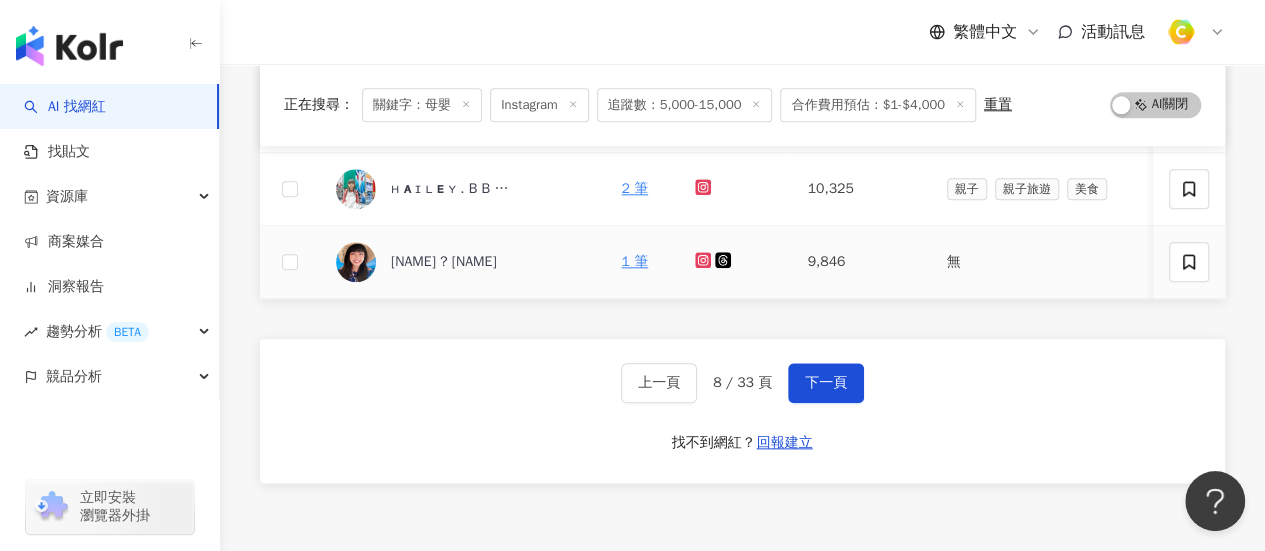 scroll, scrollTop: 1016, scrollLeft: 0, axis: vertical 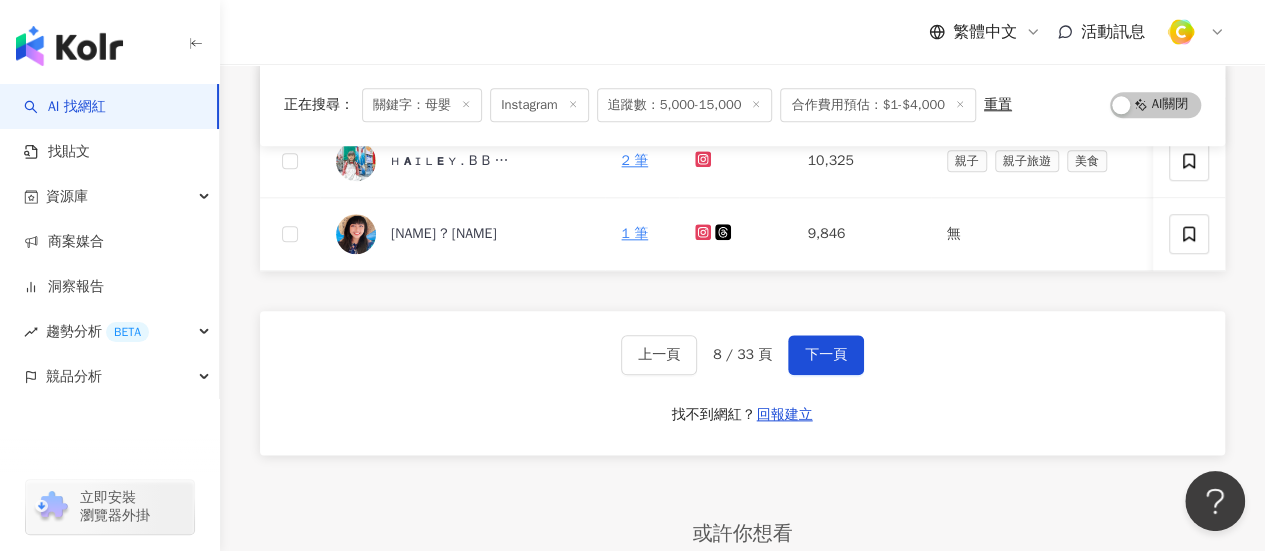 click on "下一頁" at bounding box center [826, 355] 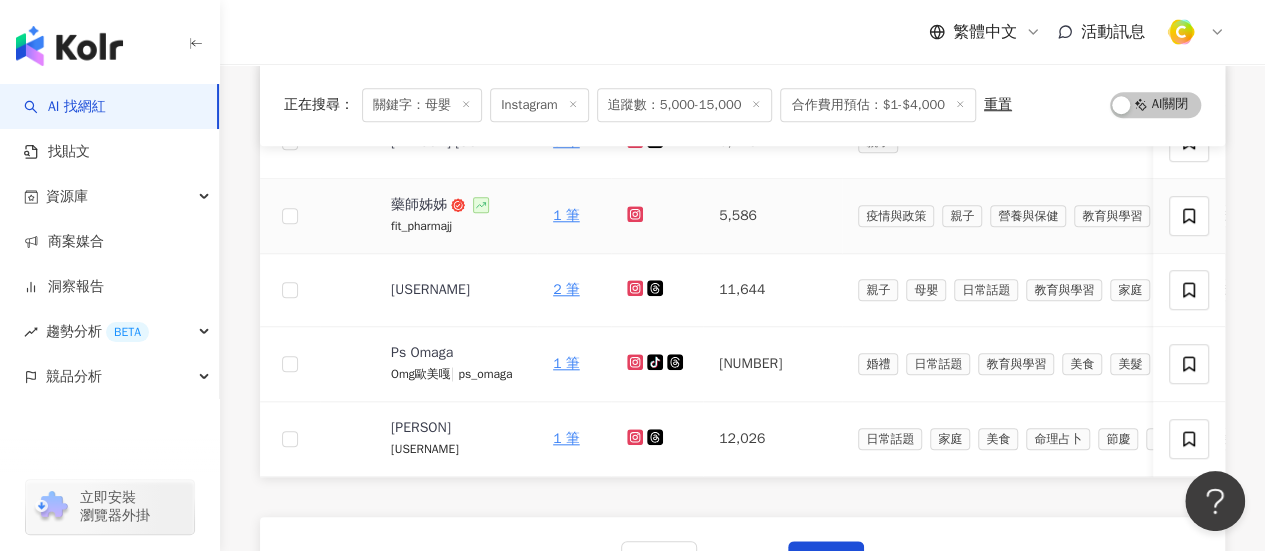 scroll, scrollTop: 992, scrollLeft: 0, axis: vertical 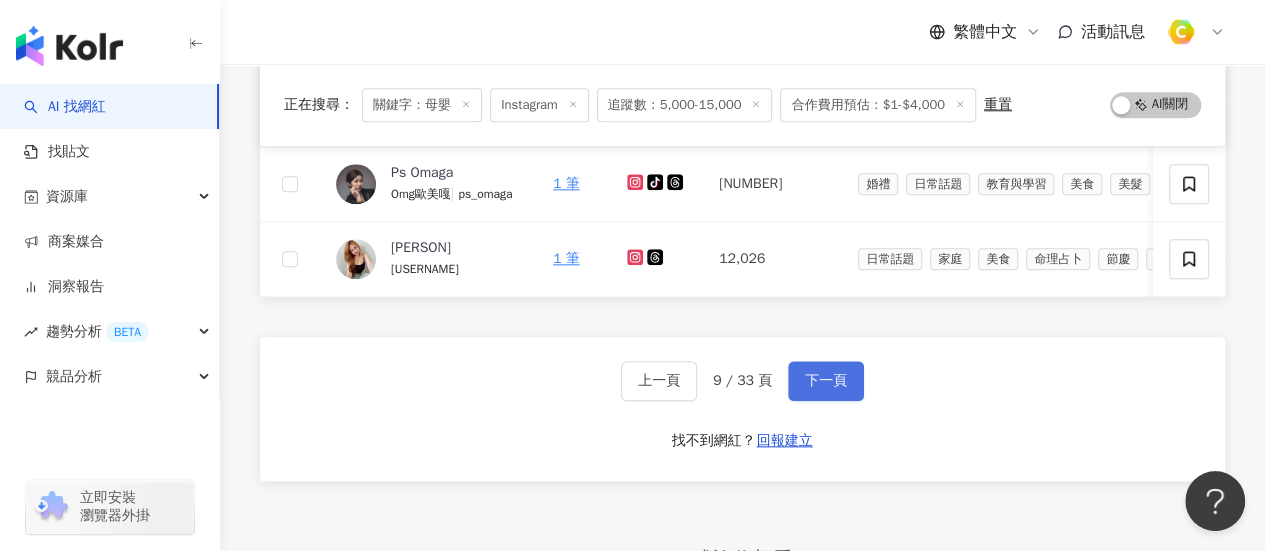 click on "下一頁" at bounding box center (826, 381) 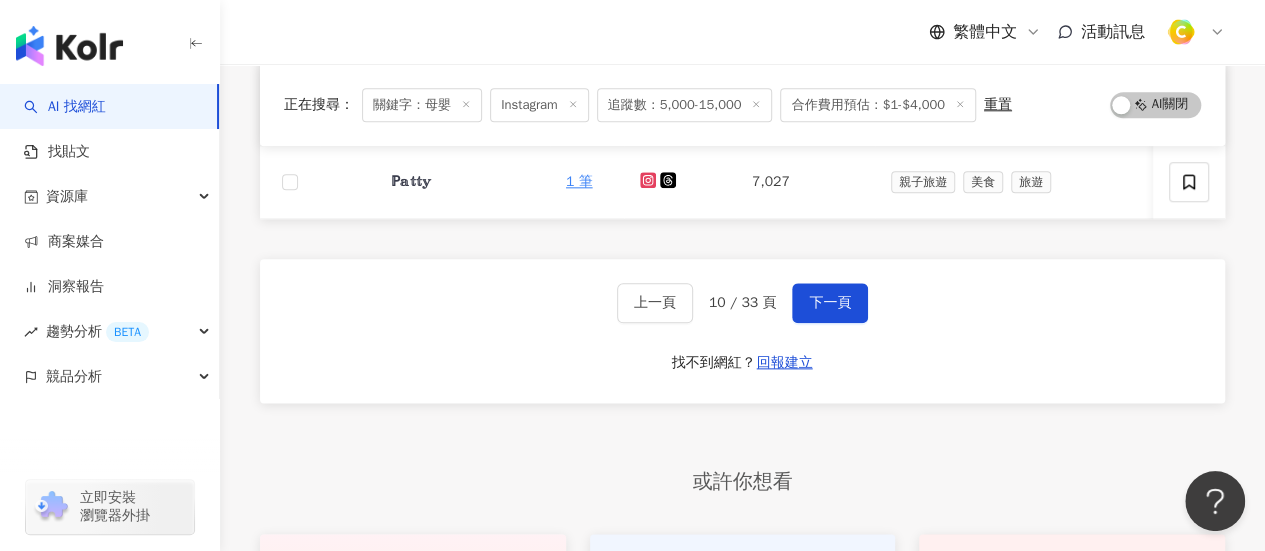 scroll, scrollTop: 868, scrollLeft: 0, axis: vertical 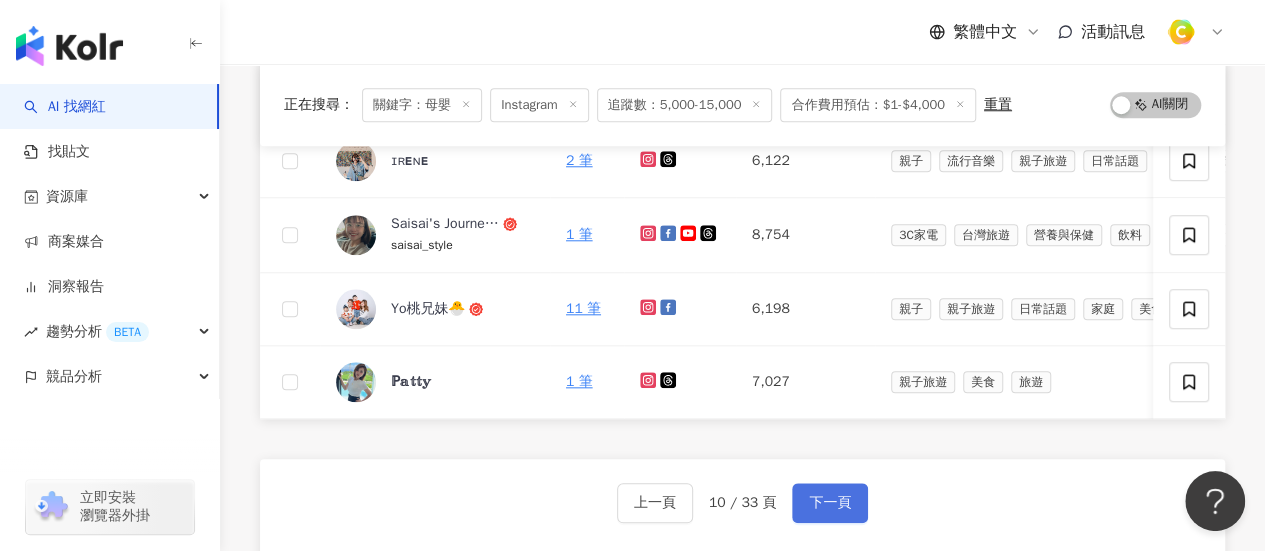 click on "下一頁" at bounding box center [830, 503] 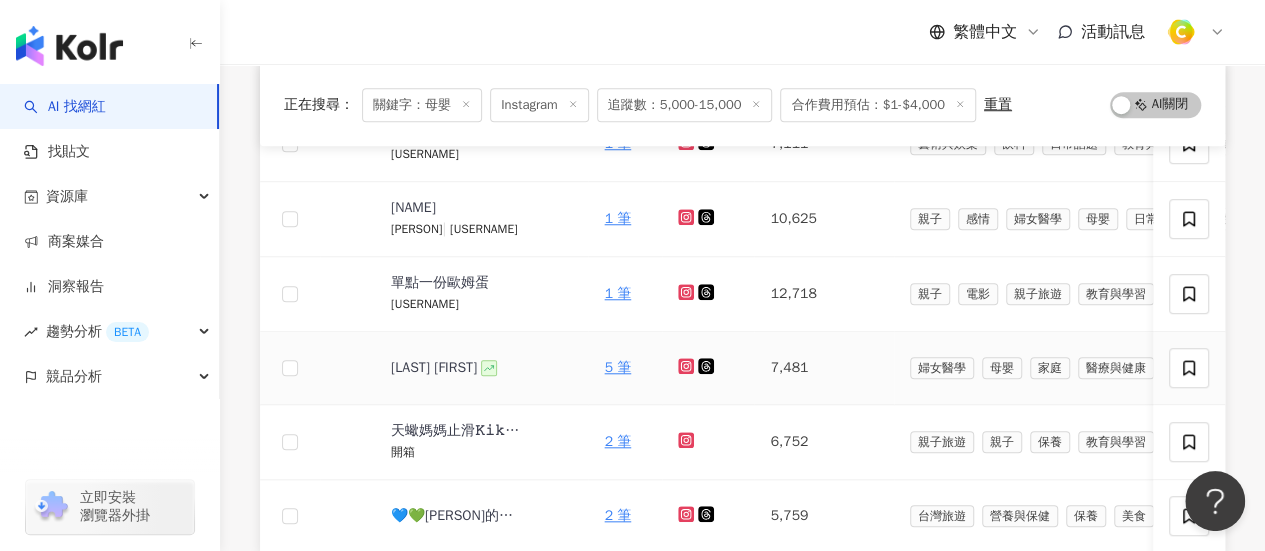 scroll, scrollTop: 944, scrollLeft: 0, axis: vertical 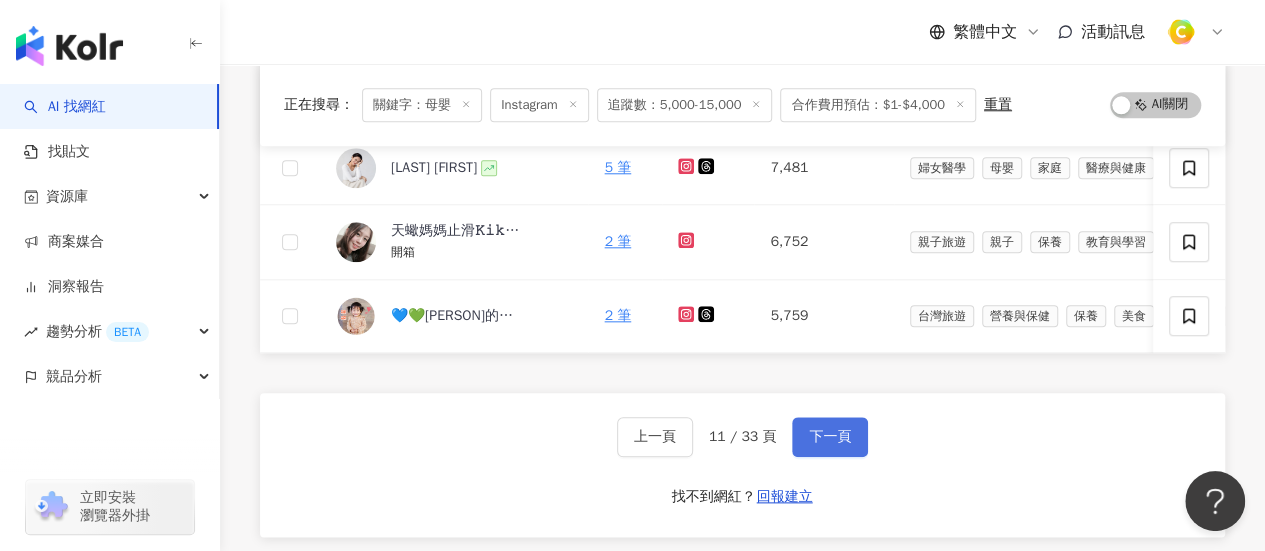 click on "下一頁" at bounding box center (830, 437) 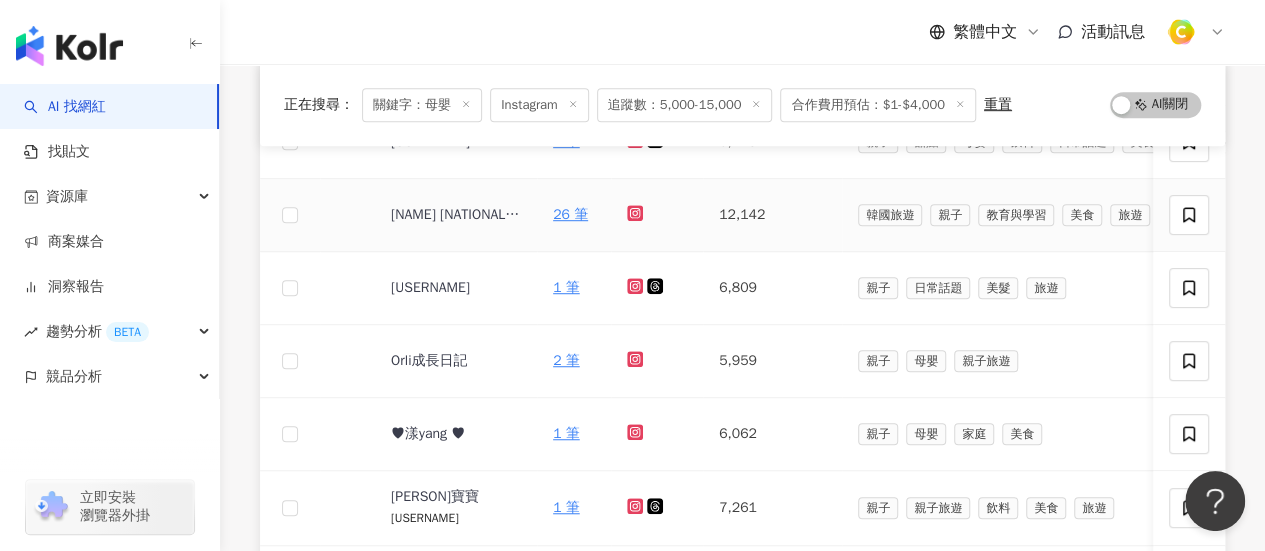 scroll, scrollTop: 820, scrollLeft: 0, axis: vertical 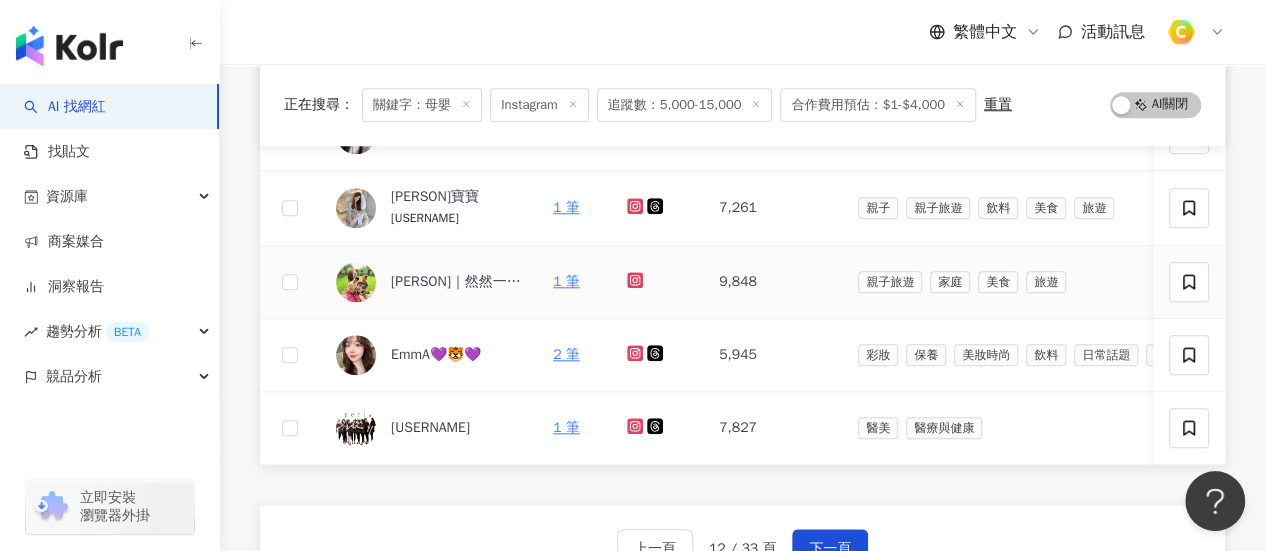 click 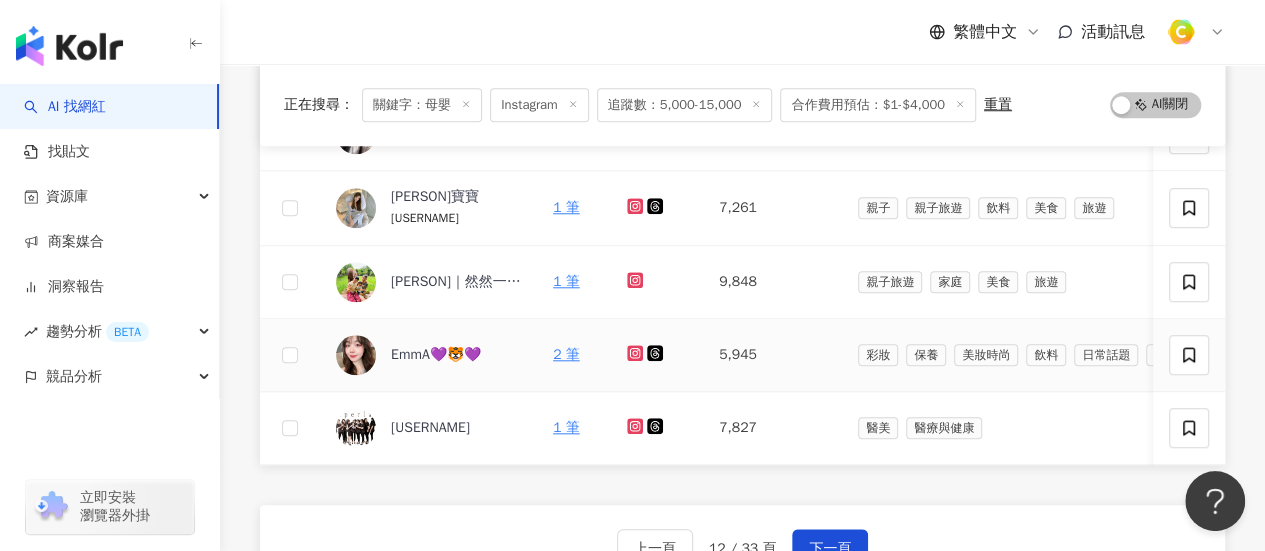 click 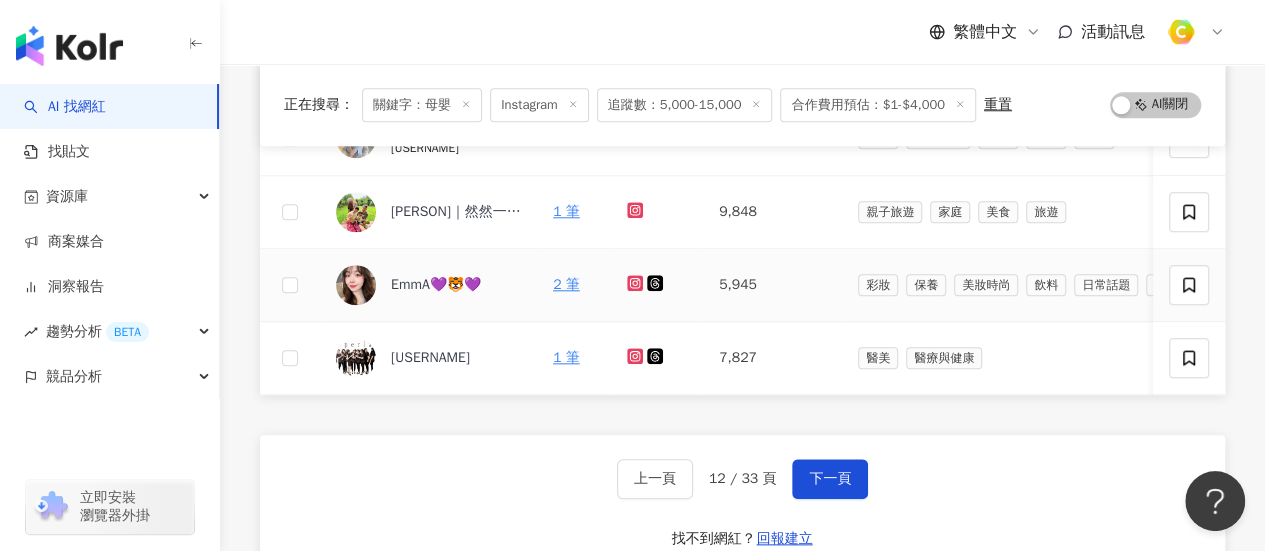 scroll, scrollTop: 920, scrollLeft: 0, axis: vertical 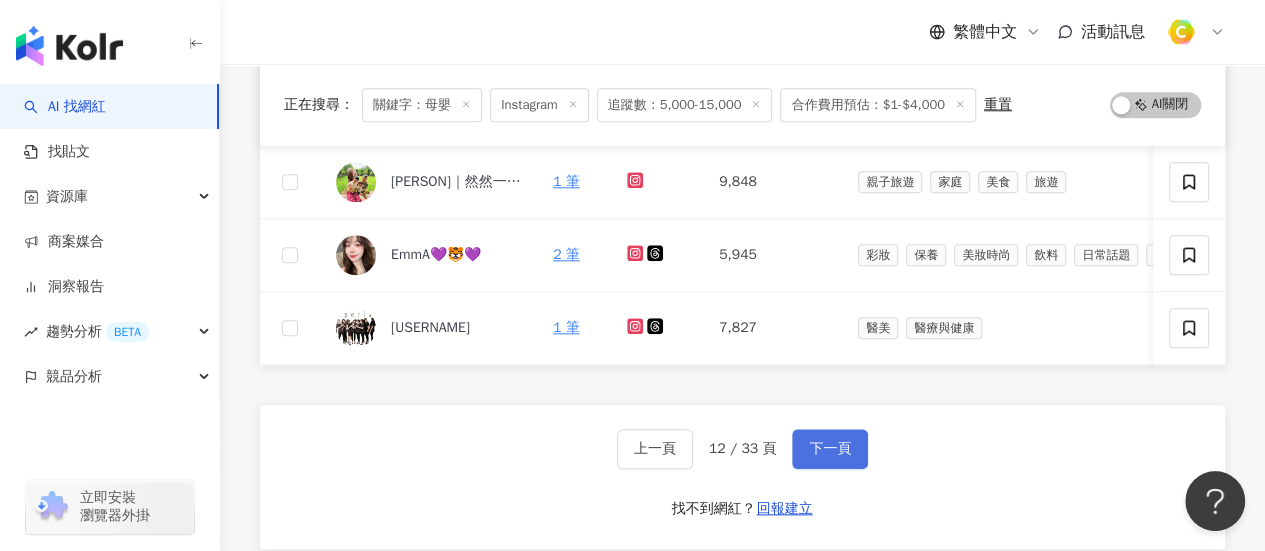 click on "下一頁" at bounding box center (830, 449) 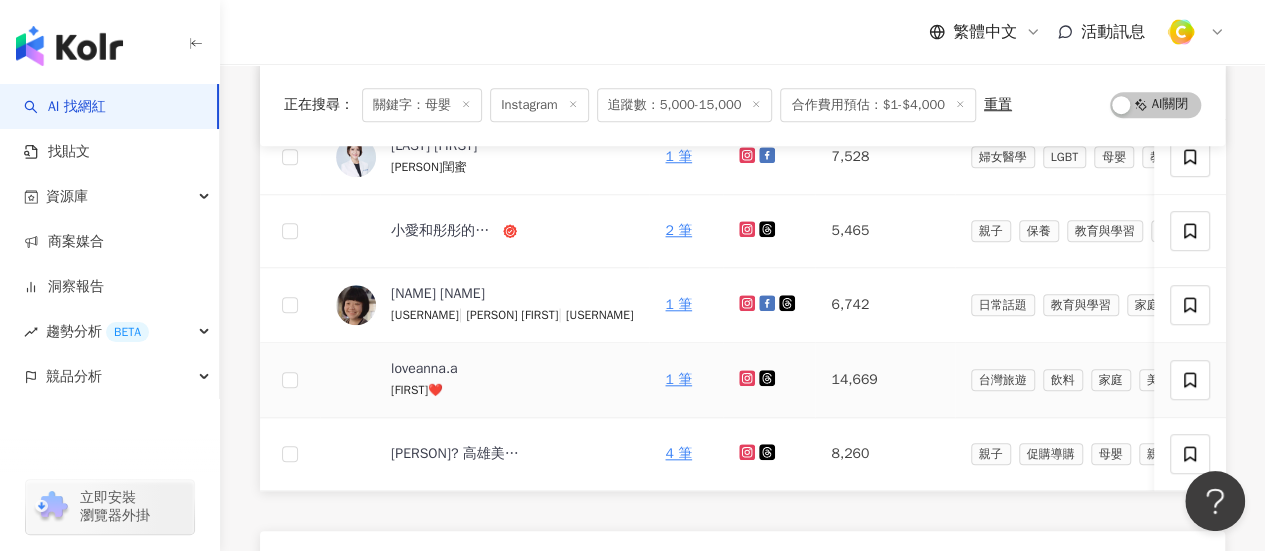 scroll, scrollTop: 700, scrollLeft: 0, axis: vertical 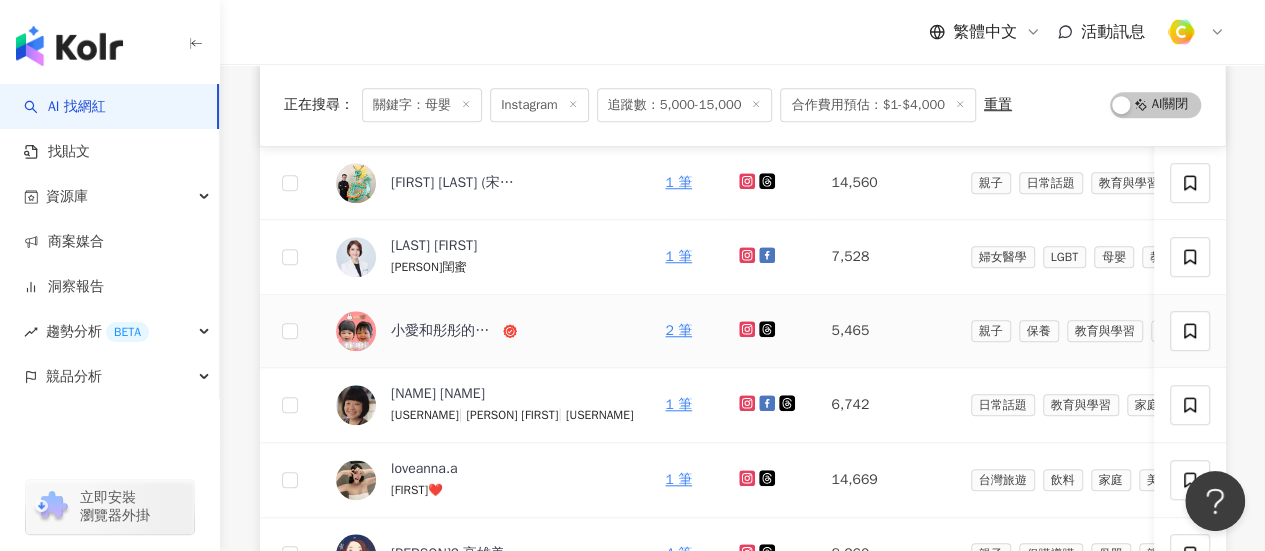 click 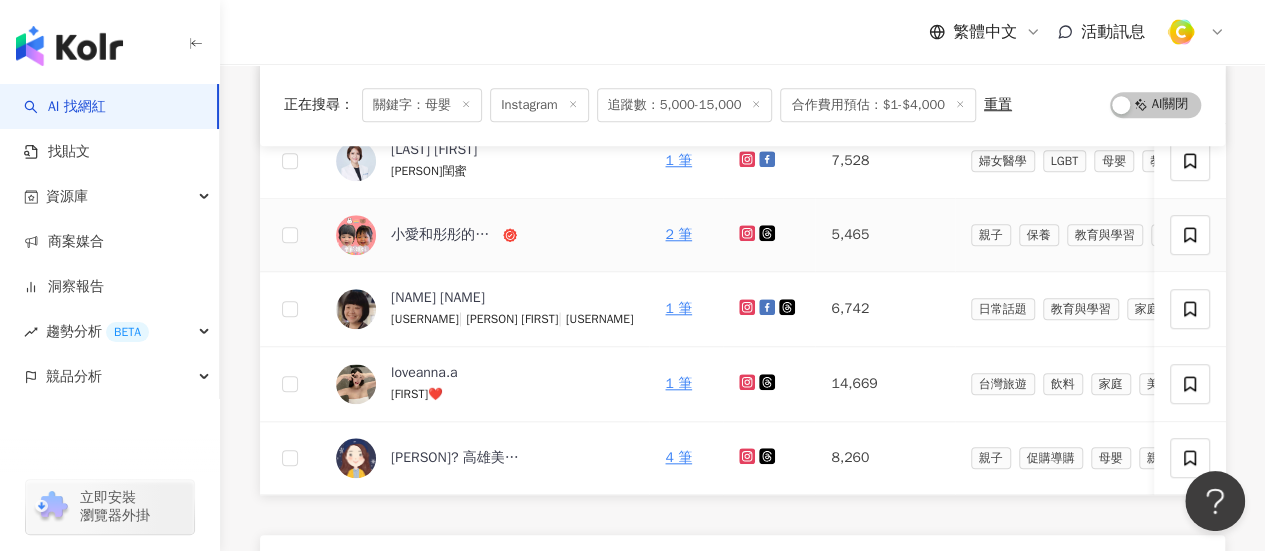 scroll, scrollTop: 900, scrollLeft: 0, axis: vertical 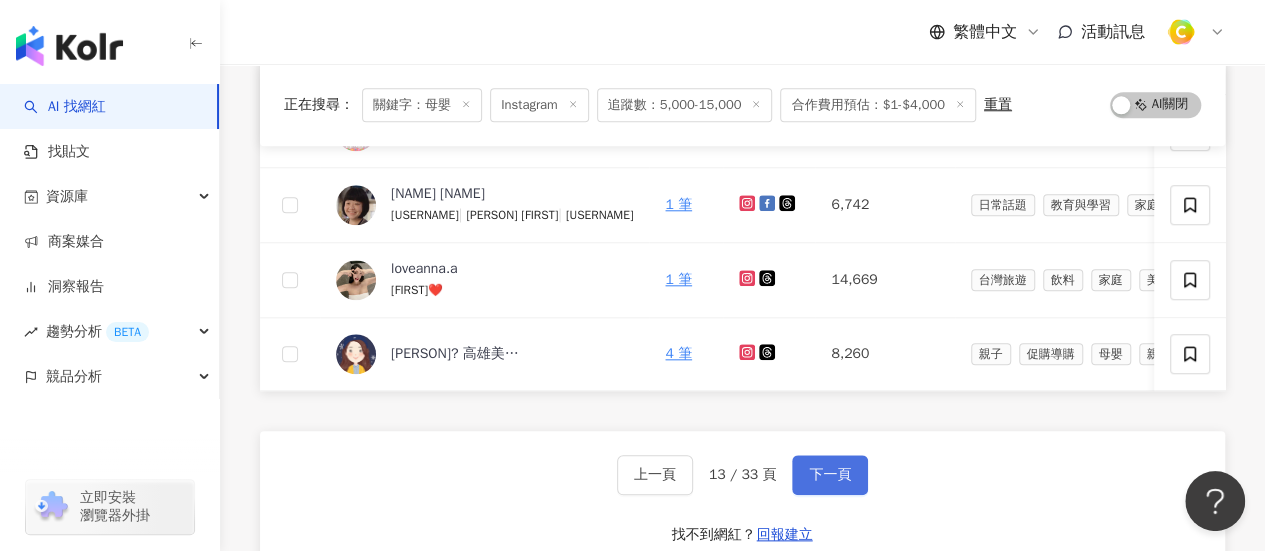 click on "下一頁" at bounding box center [830, 475] 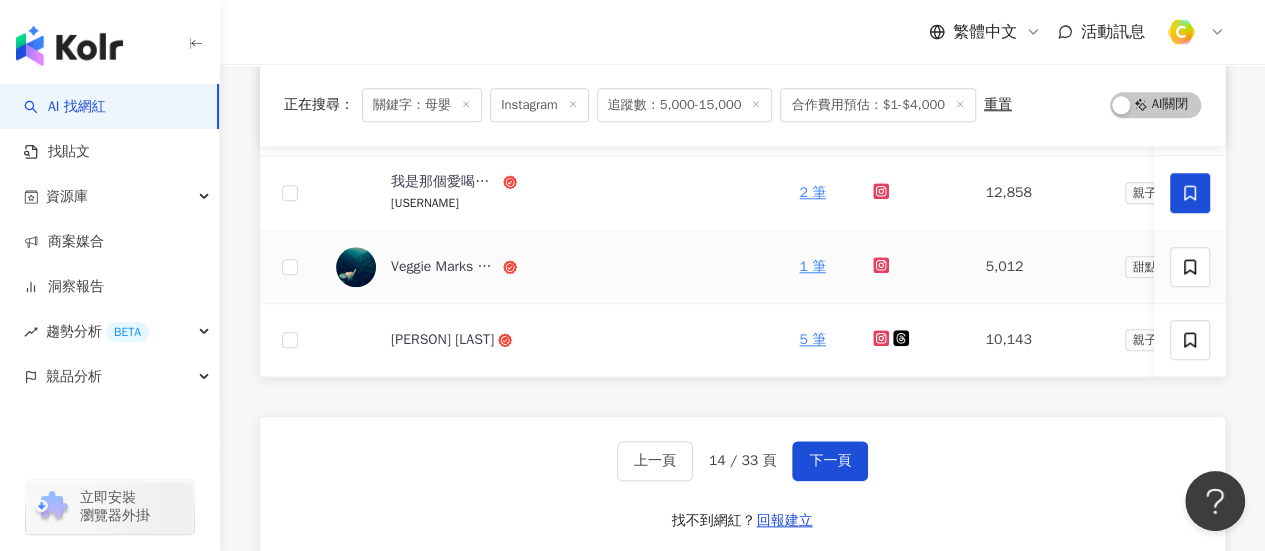 scroll, scrollTop: 1100, scrollLeft: 0, axis: vertical 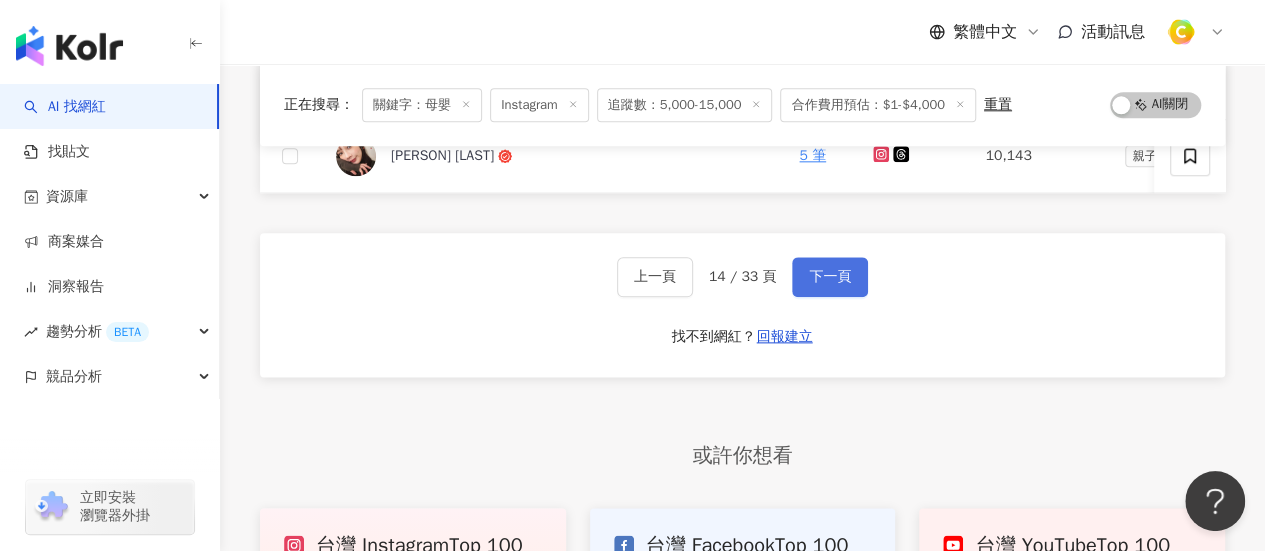 click on "下一頁" at bounding box center (830, 277) 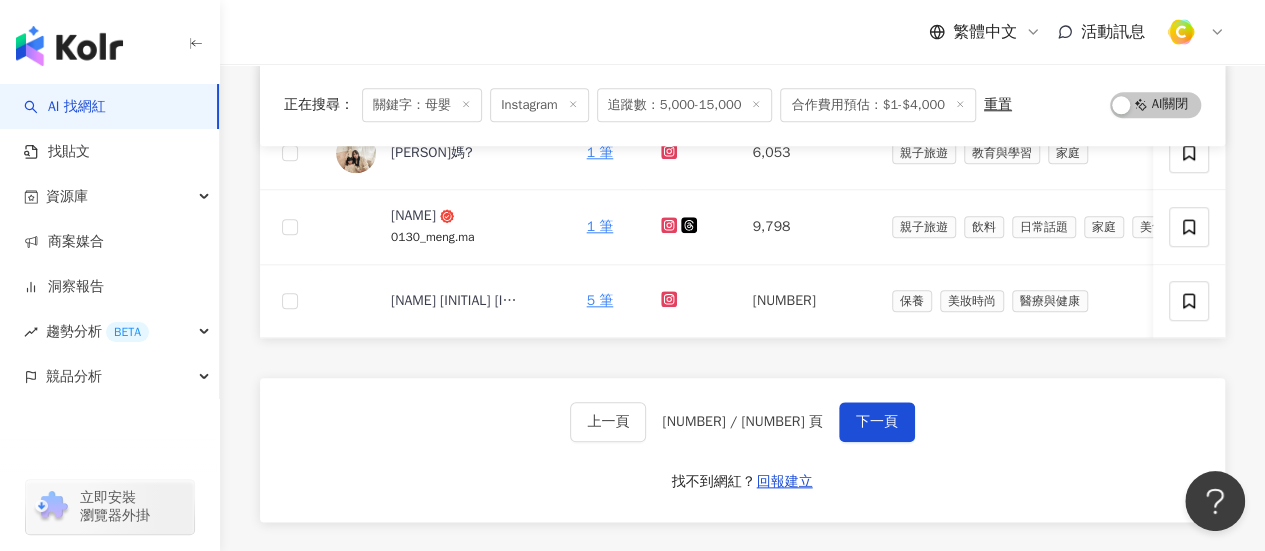 scroll, scrollTop: 1200, scrollLeft: 0, axis: vertical 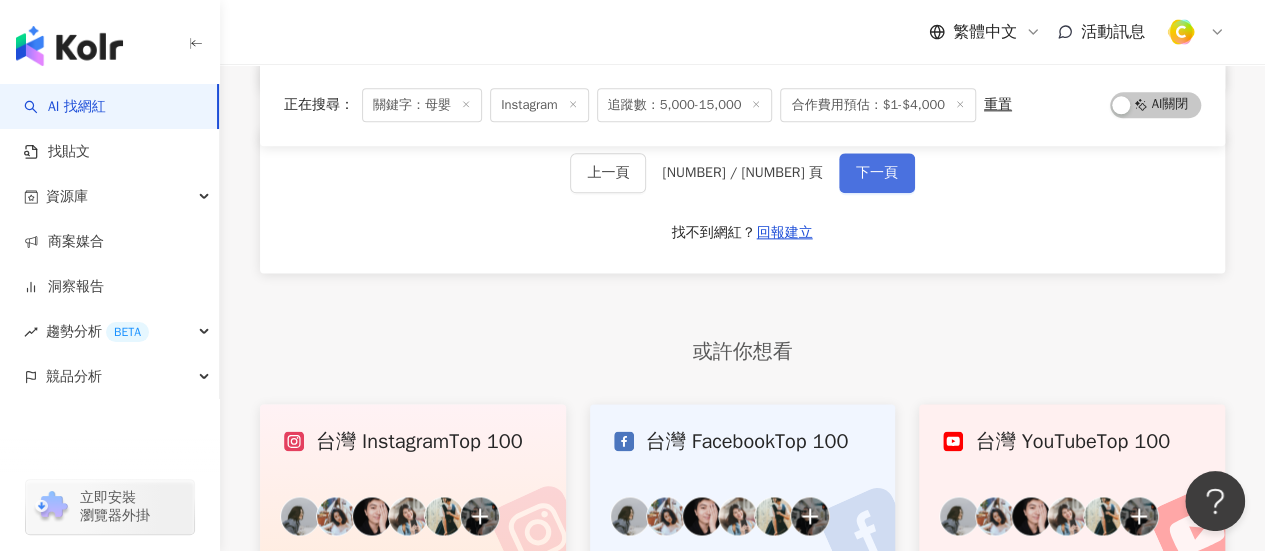 click on "下一頁" at bounding box center (877, 173) 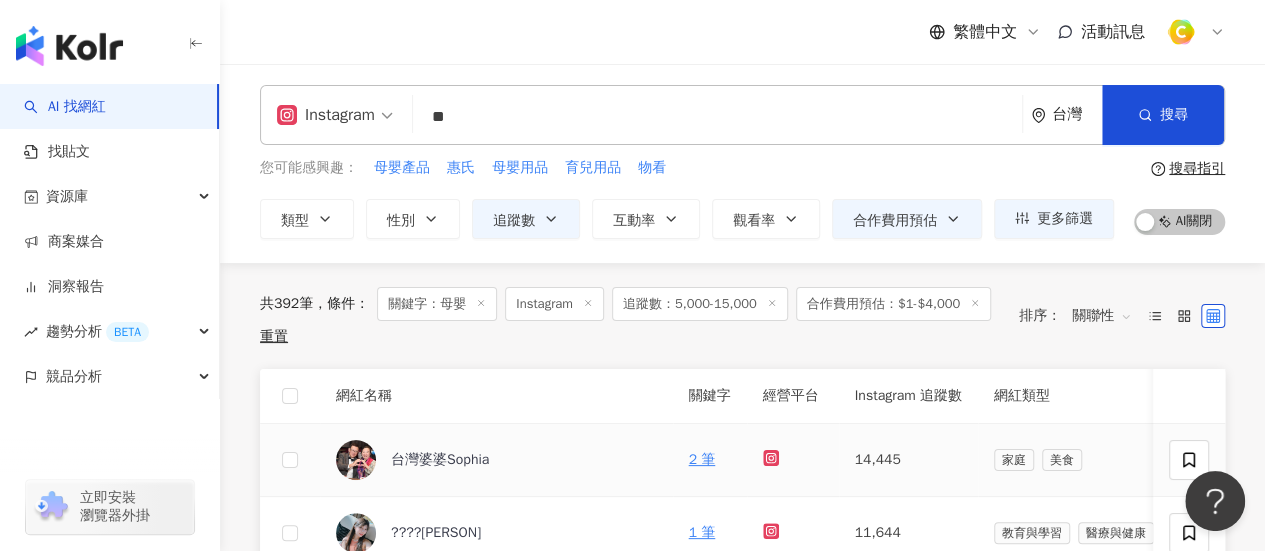 scroll, scrollTop: 0, scrollLeft: 0, axis: both 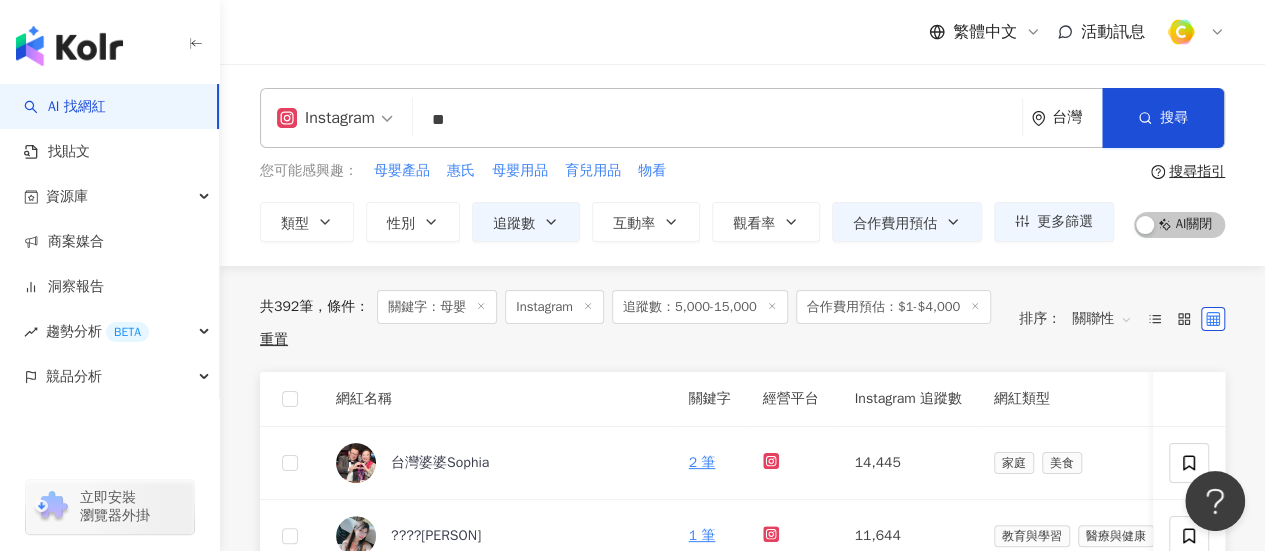 click 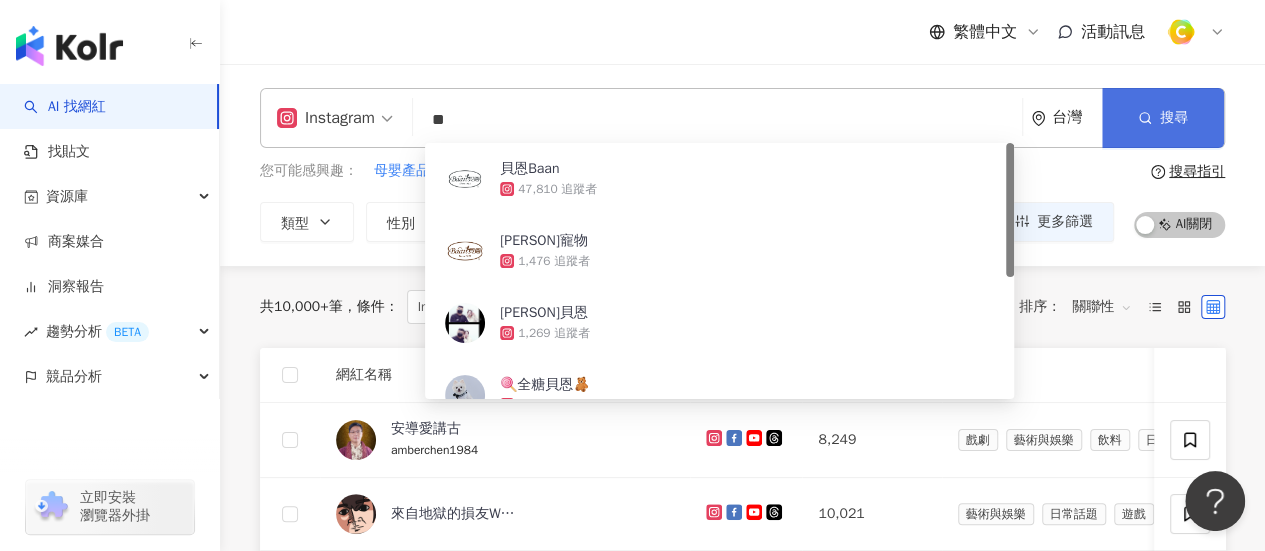 type on "**" 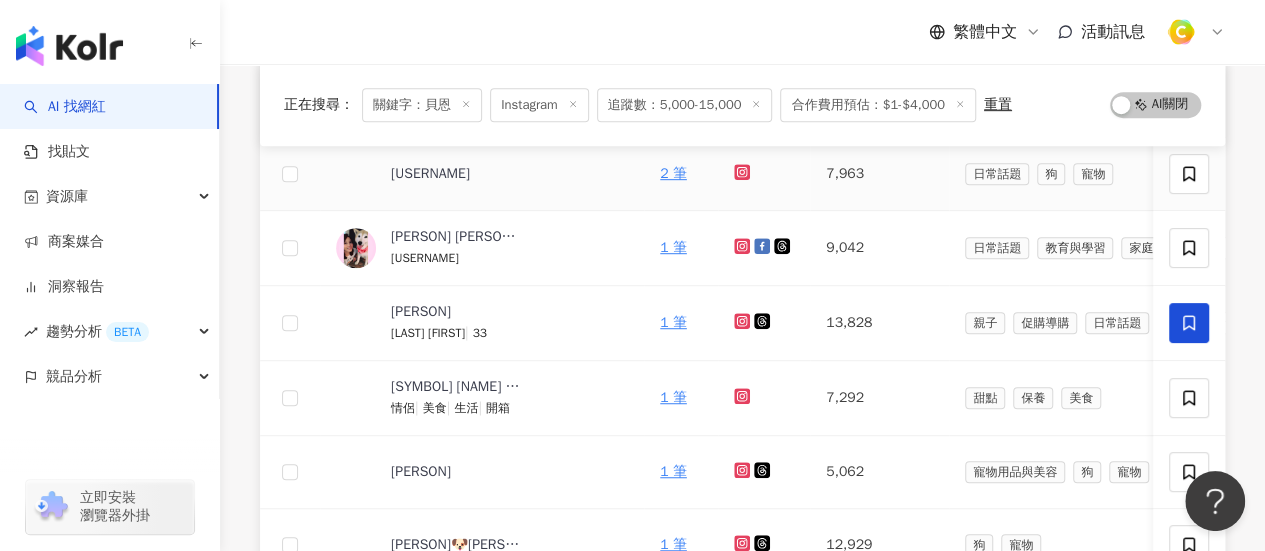 scroll, scrollTop: 600, scrollLeft: 0, axis: vertical 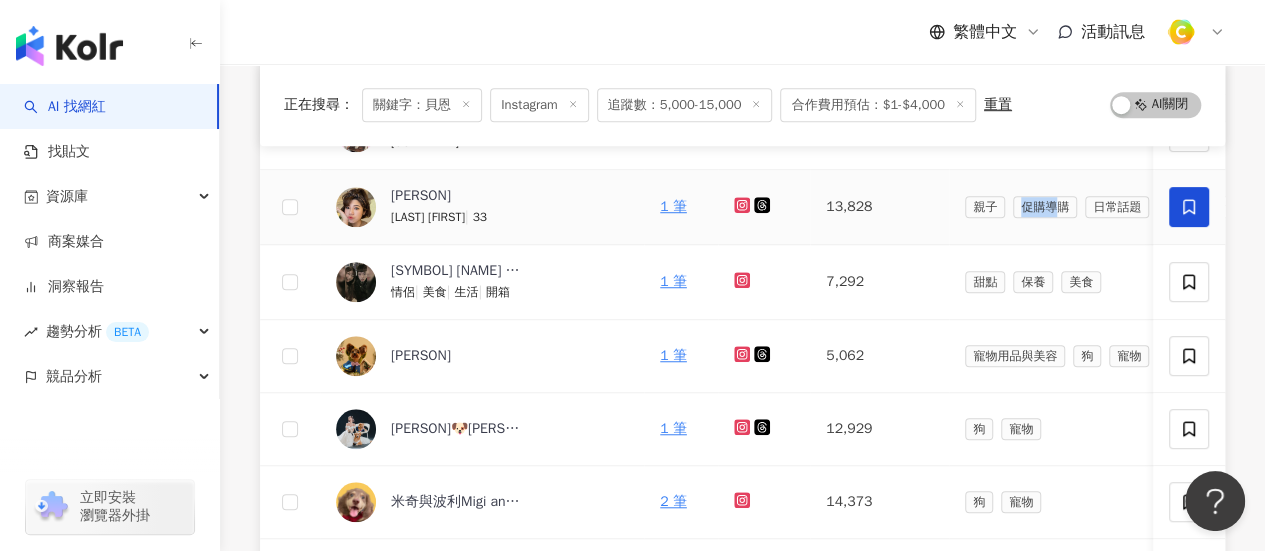 drag, startPoint x: 988, startPoint y: 202, endPoint x: 1031, endPoint y: 206, distance: 43.185646 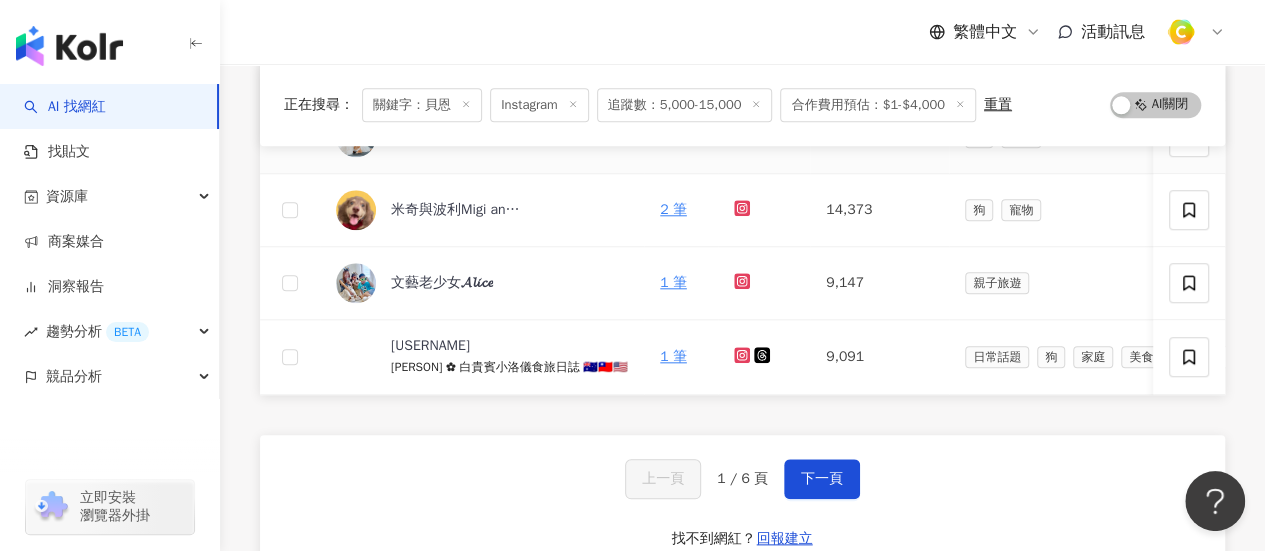 scroll, scrollTop: 900, scrollLeft: 0, axis: vertical 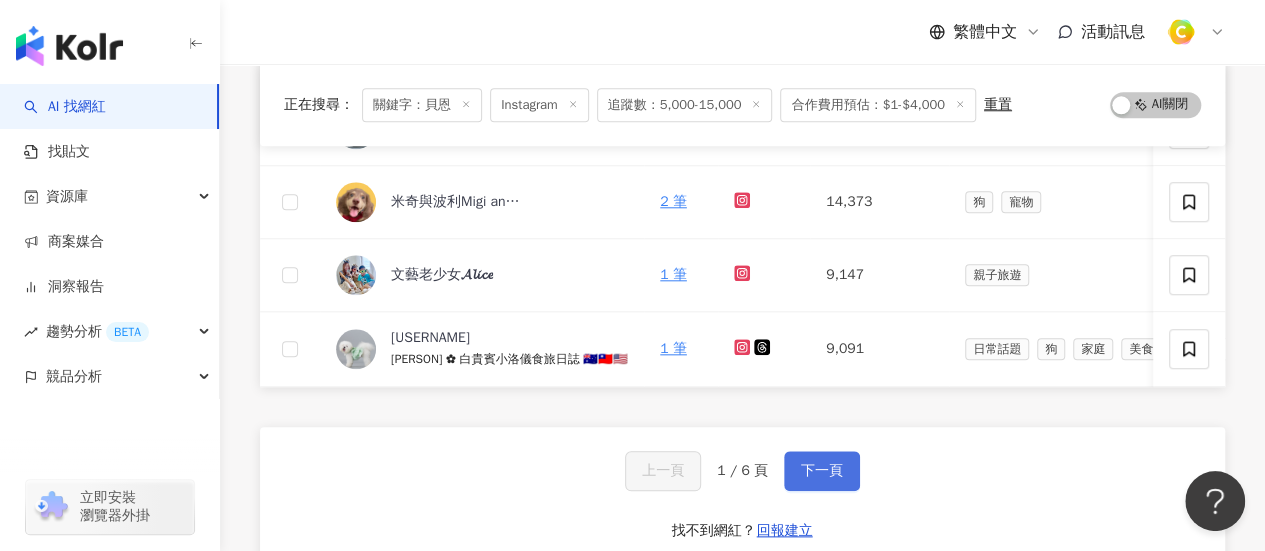 click on "下一頁" at bounding box center (822, 471) 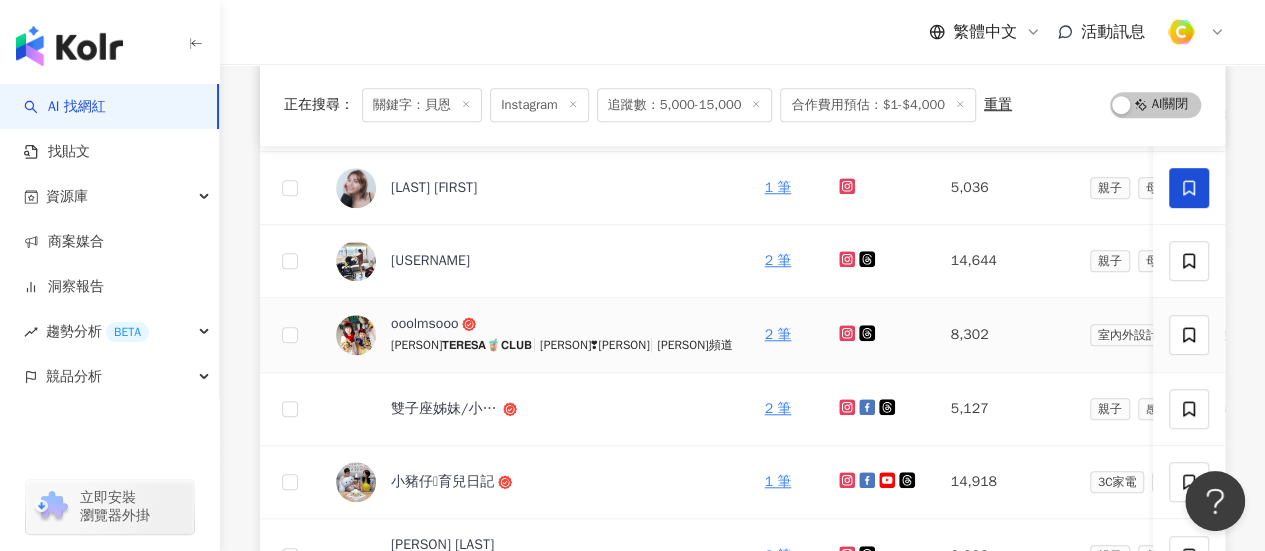 scroll, scrollTop: 597, scrollLeft: 0, axis: vertical 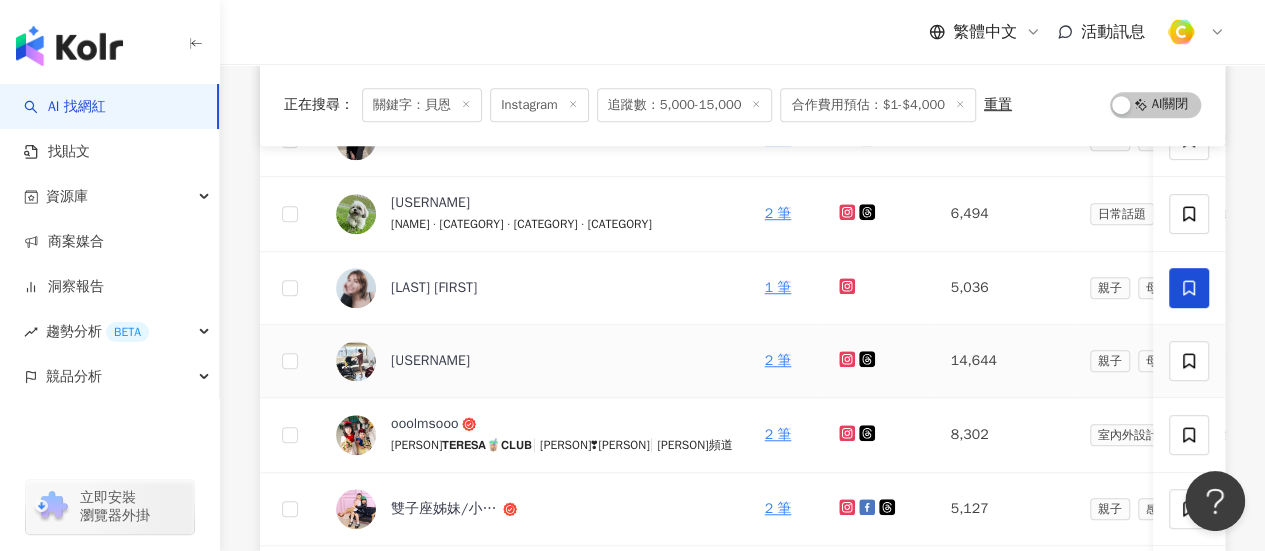 click 